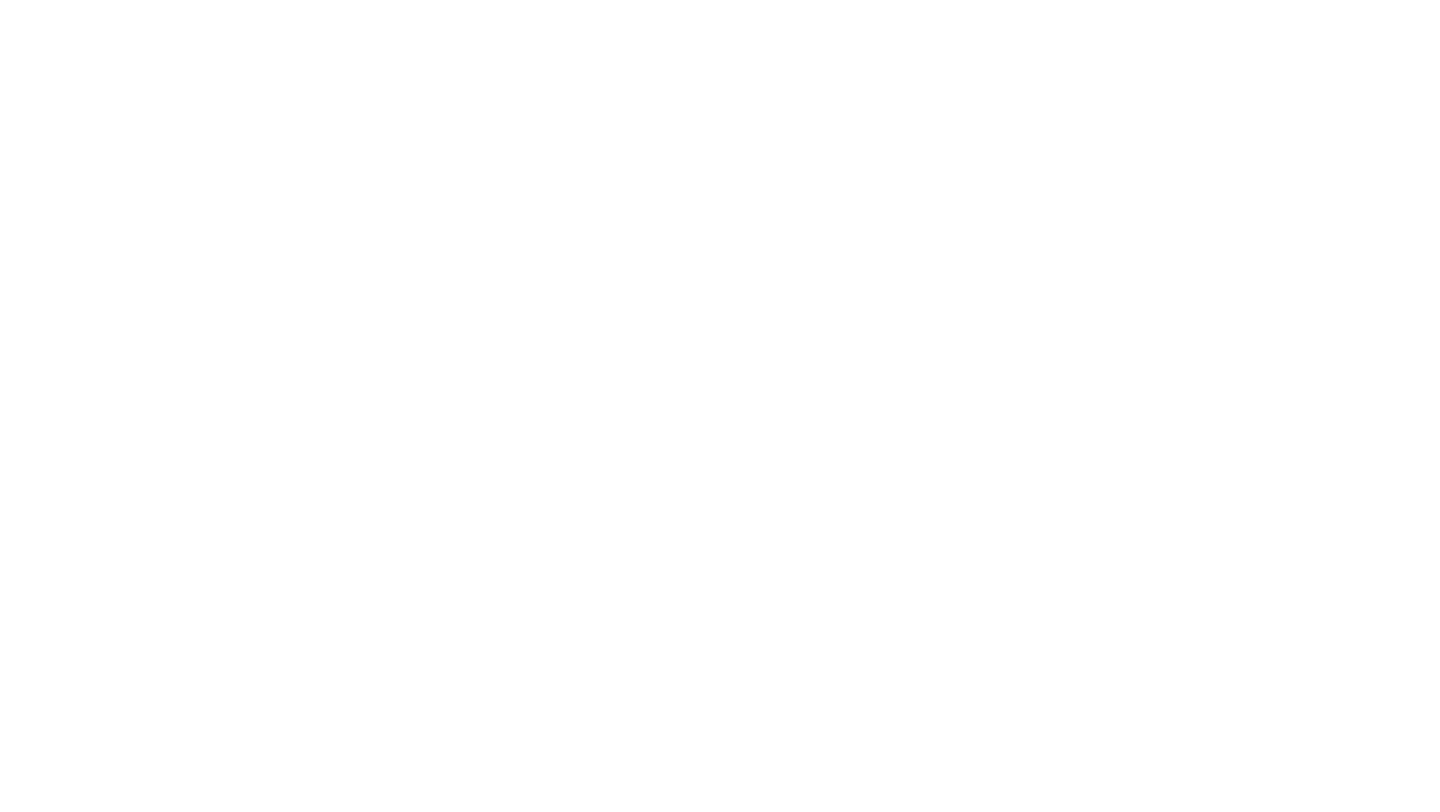 scroll, scrollTop: 0, scrollLeft: 0, axis: both 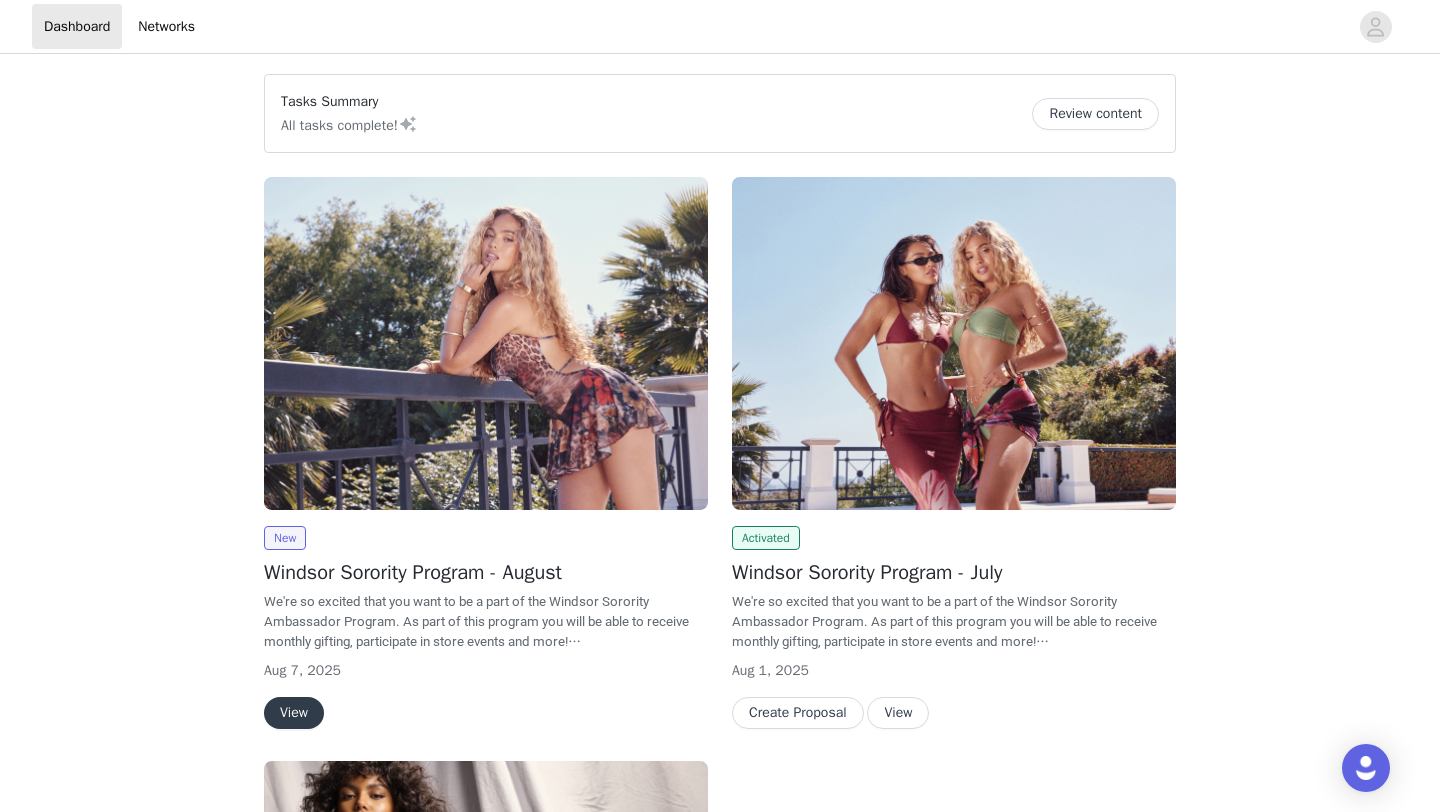 click on "View" at bounding box center (294, 713) 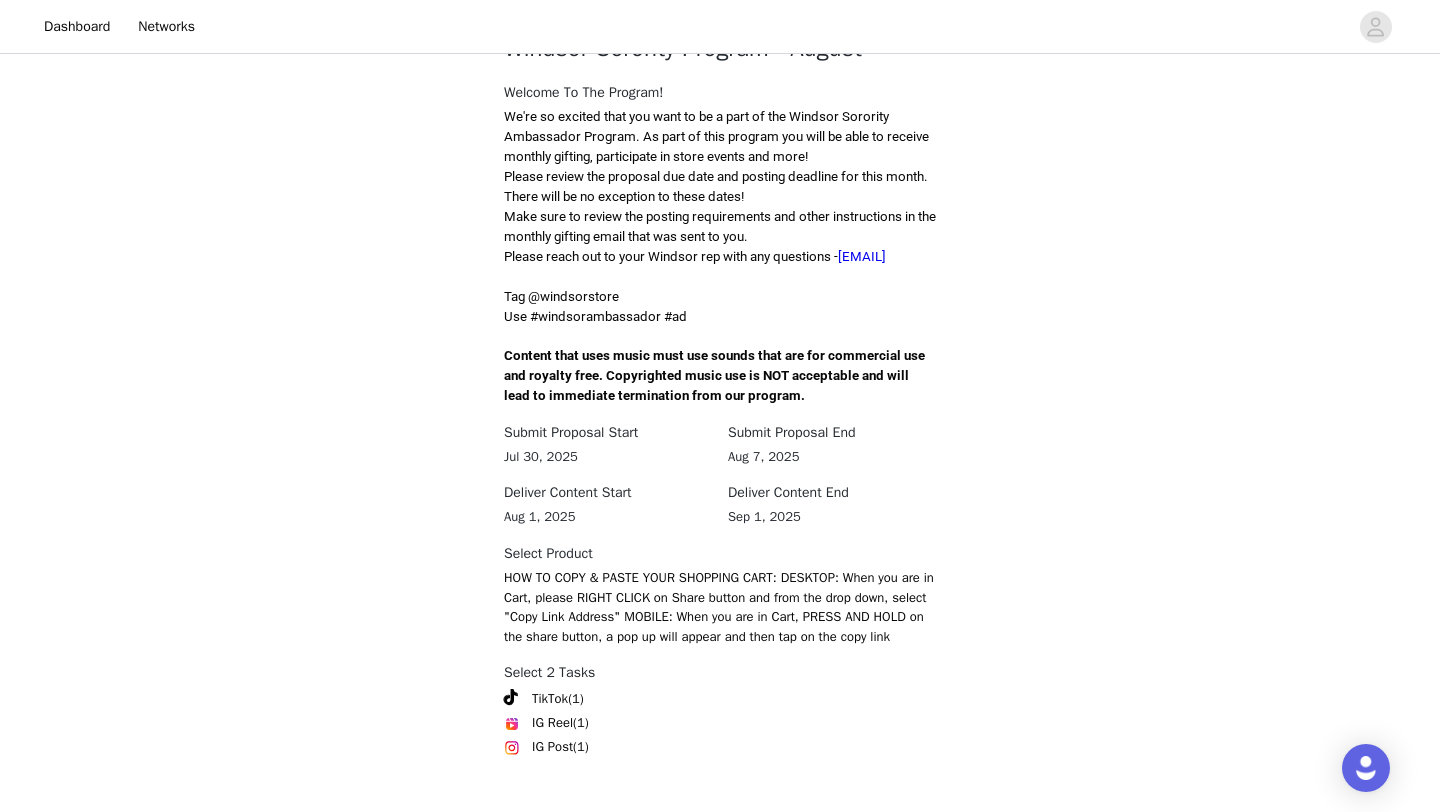 scroll, scrollTop: 568, scrollLeft: 0, axis: vertical 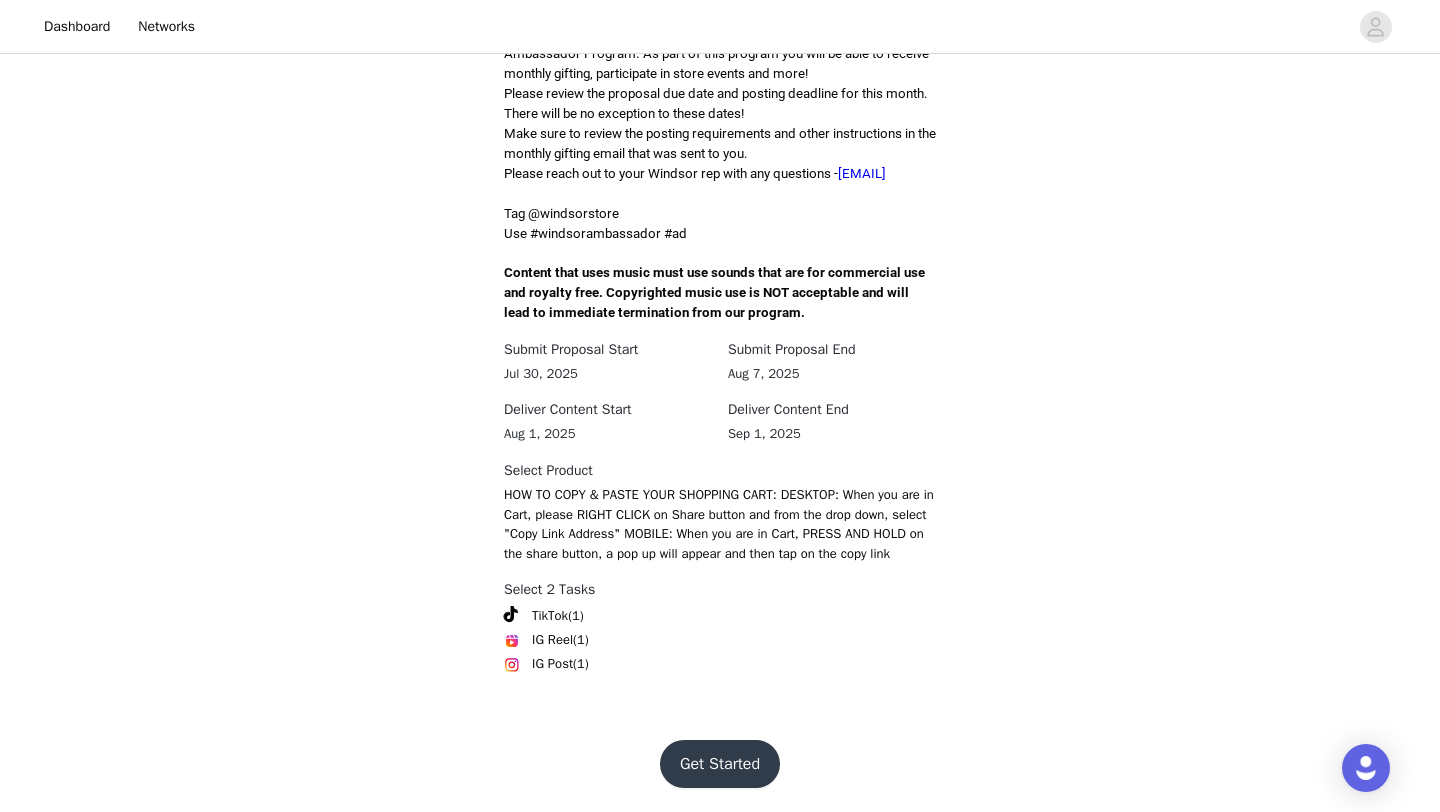 click on "Get Started" at bounding box center [720, 764] 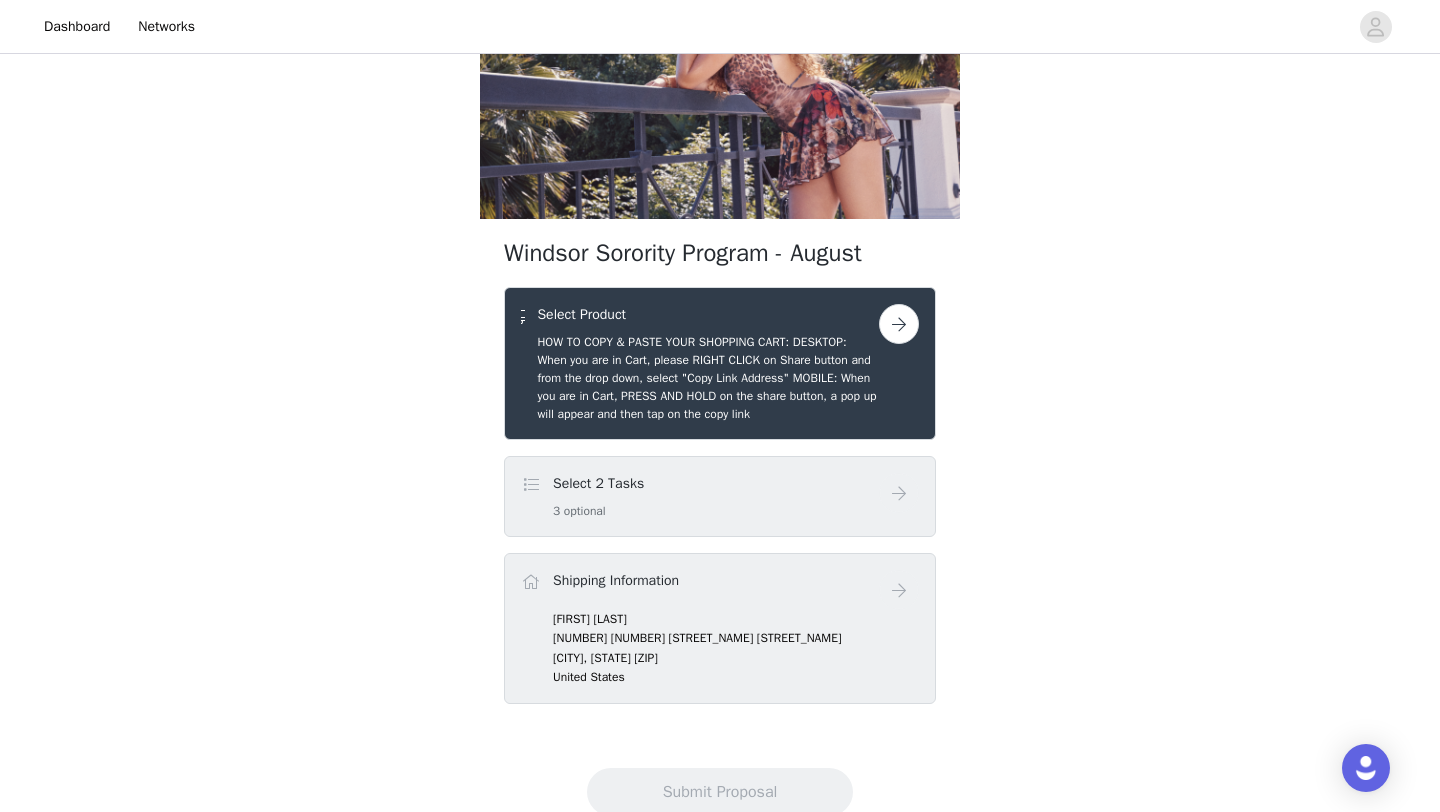 scroll, scrollTop: 234, scrollLeft: 0, axis: vertical 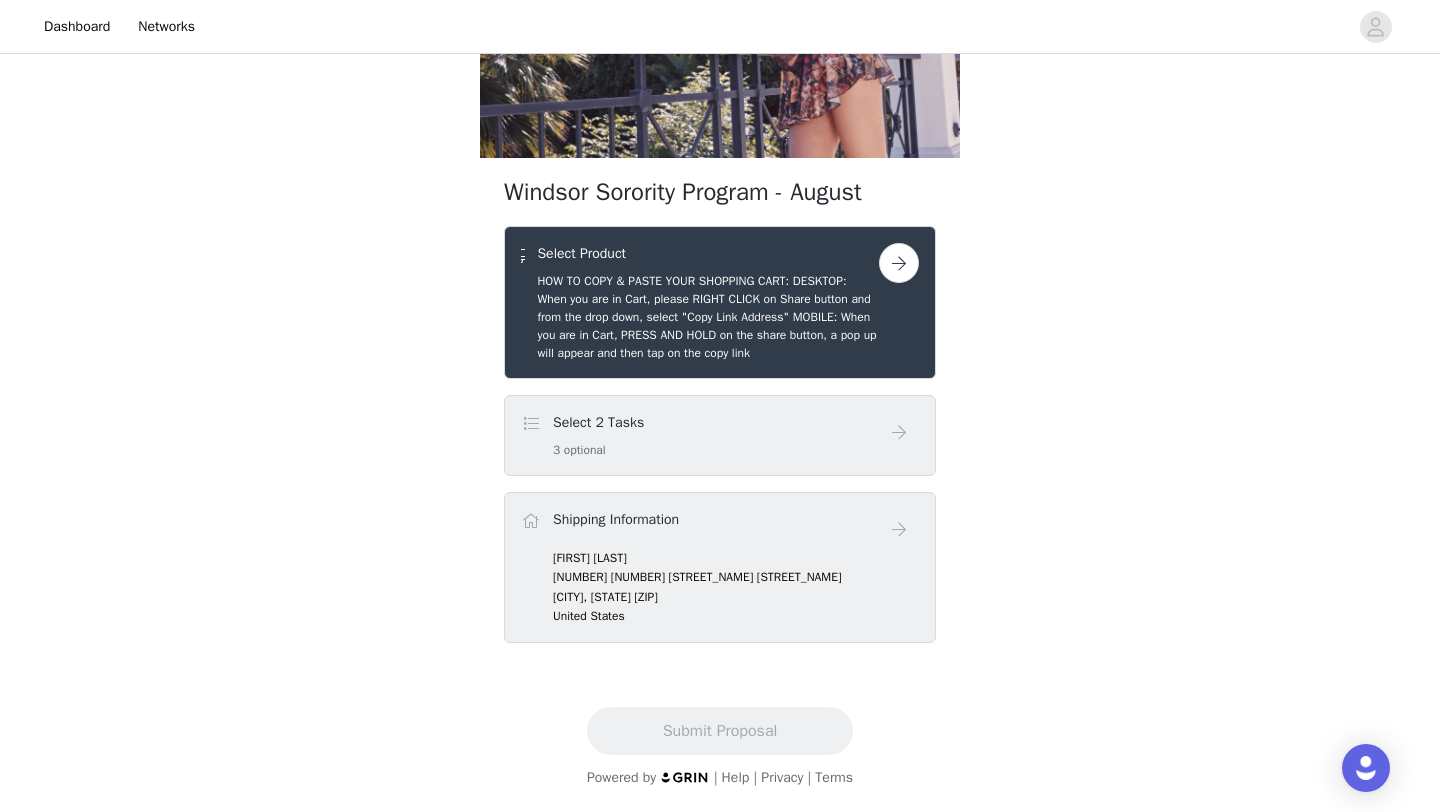 click at bounding box center [899, 263] 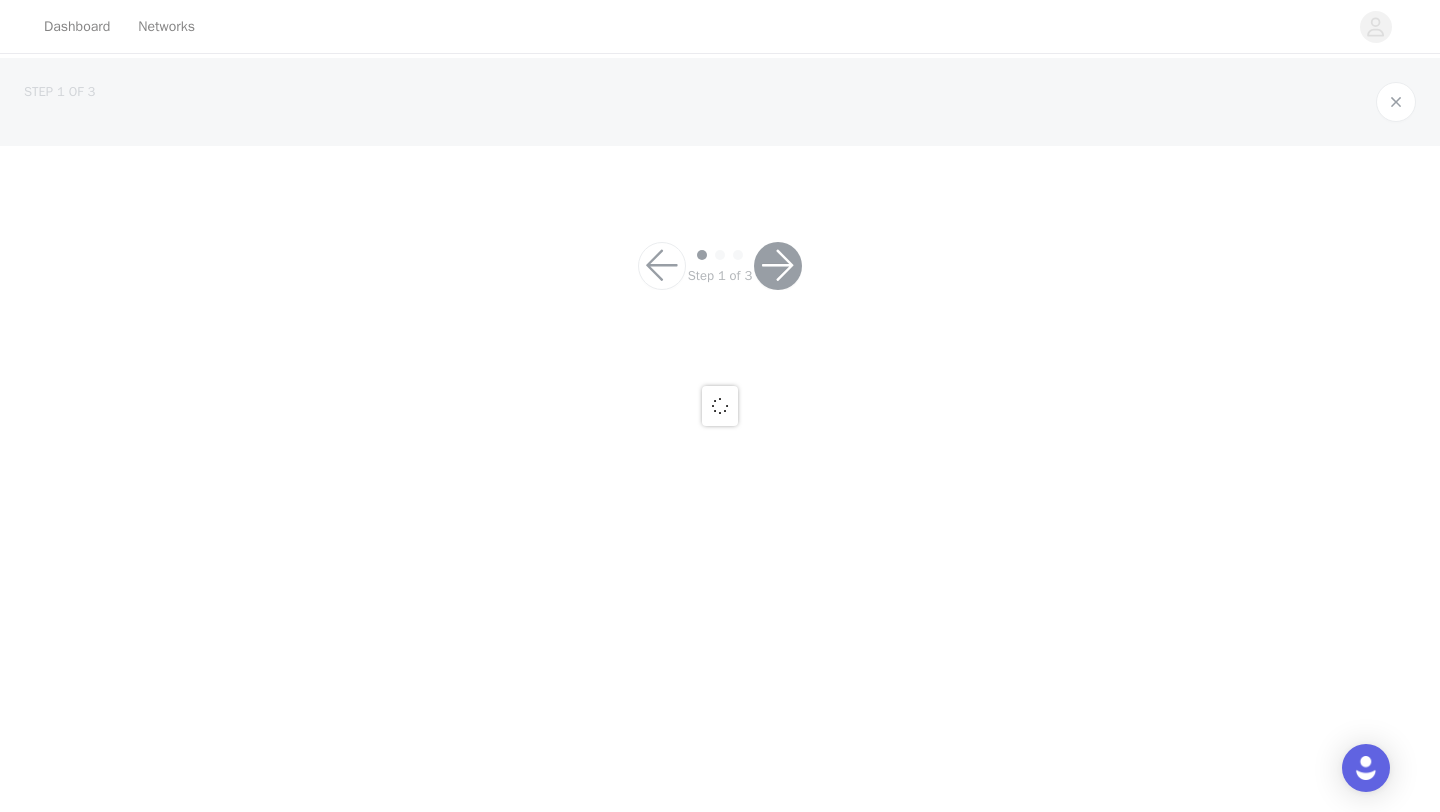 scroll, scrollTop: 0, scrollLeft: 0, axis: both 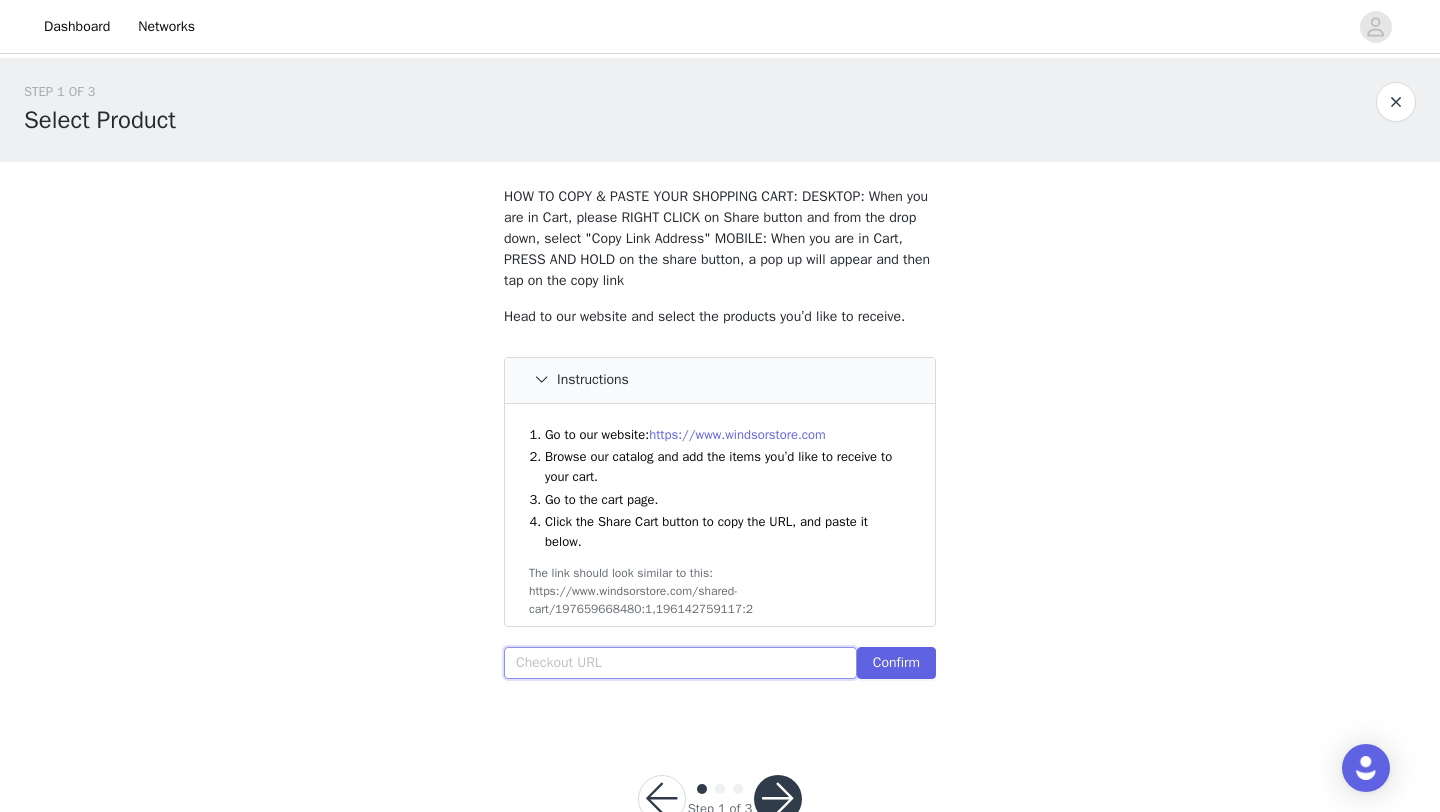 click at bounding box center (680, 663) 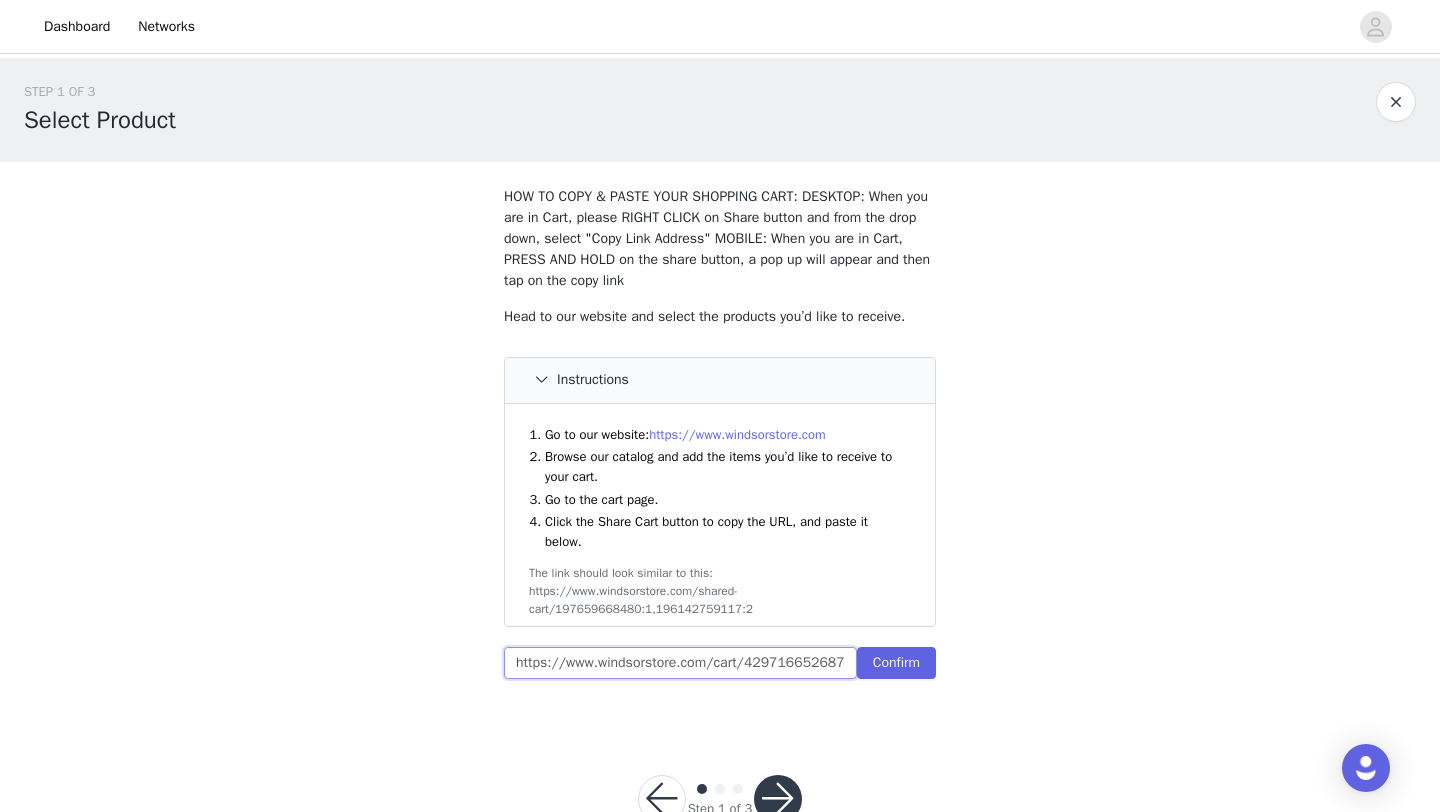scroll, scrollTop: 0, scrollLeft: 1280, axis: horizontal 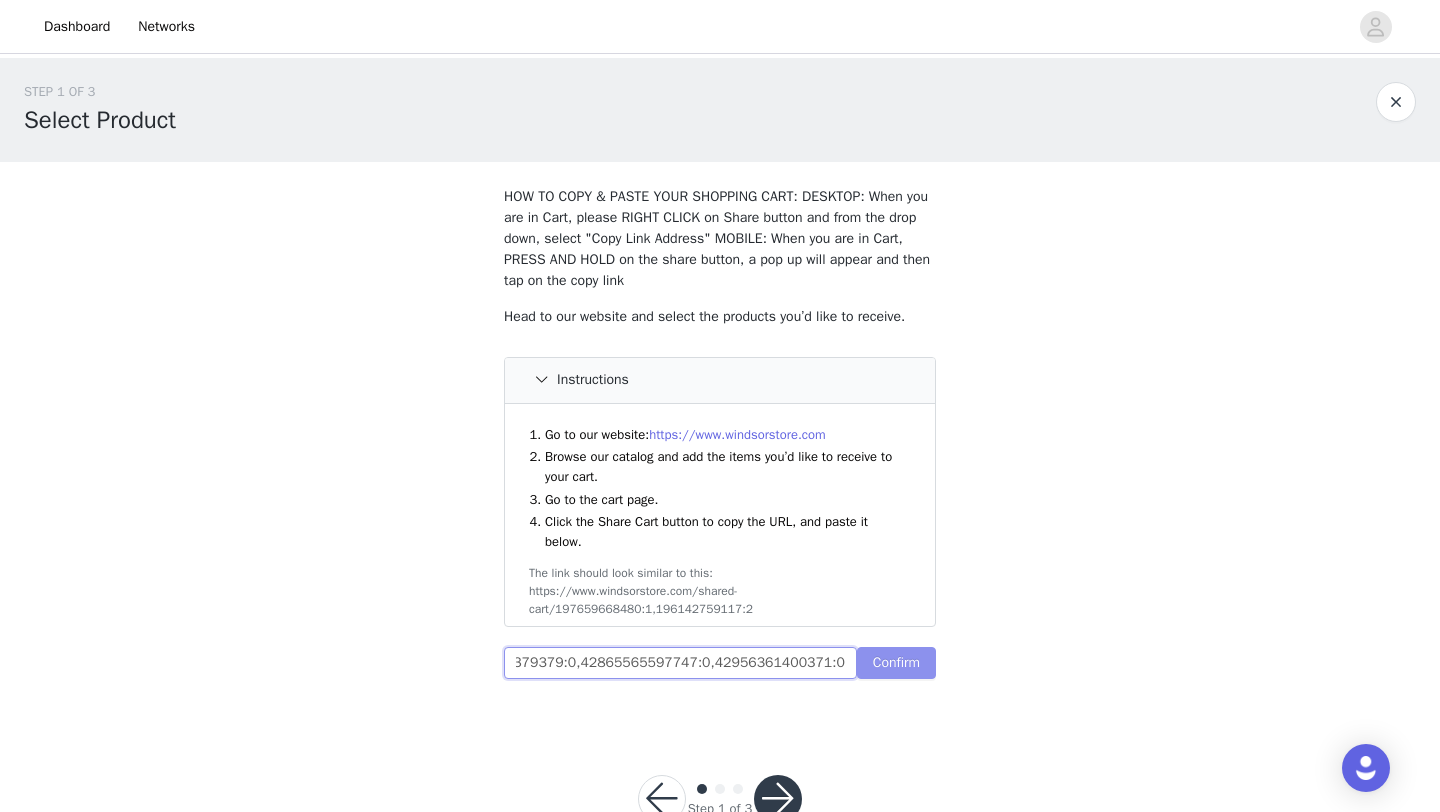 type on "https://www.windsorstore.com/cart/42971665268787:1,42853192794163:1,43472862314547:1,43483670315059:1,43250087460915:1,43462779699251:1,43211338874931:1,42925393379379:0,42865565597747:0,42956361400371:0" 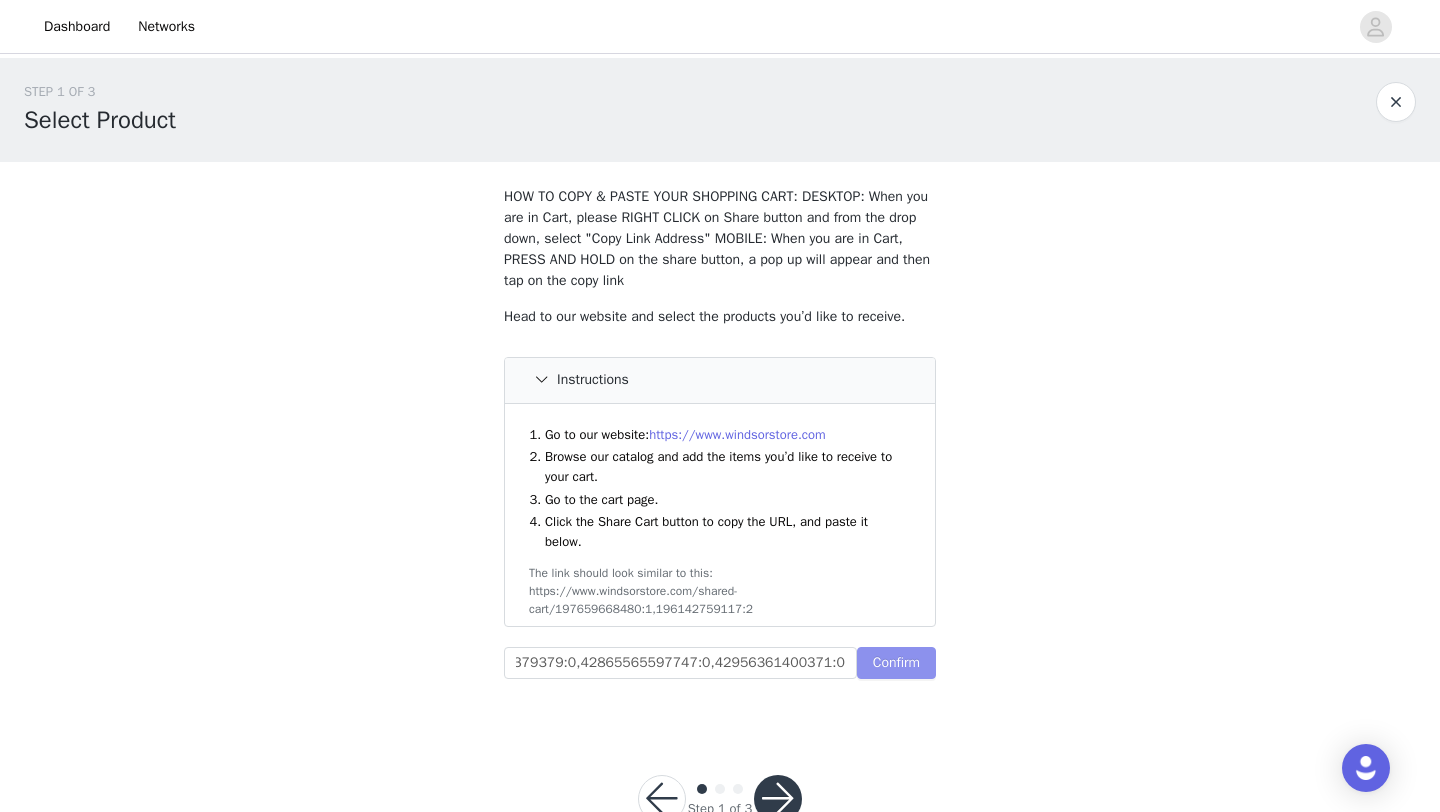 click on "Confirm" at bounding box center [896, 663] 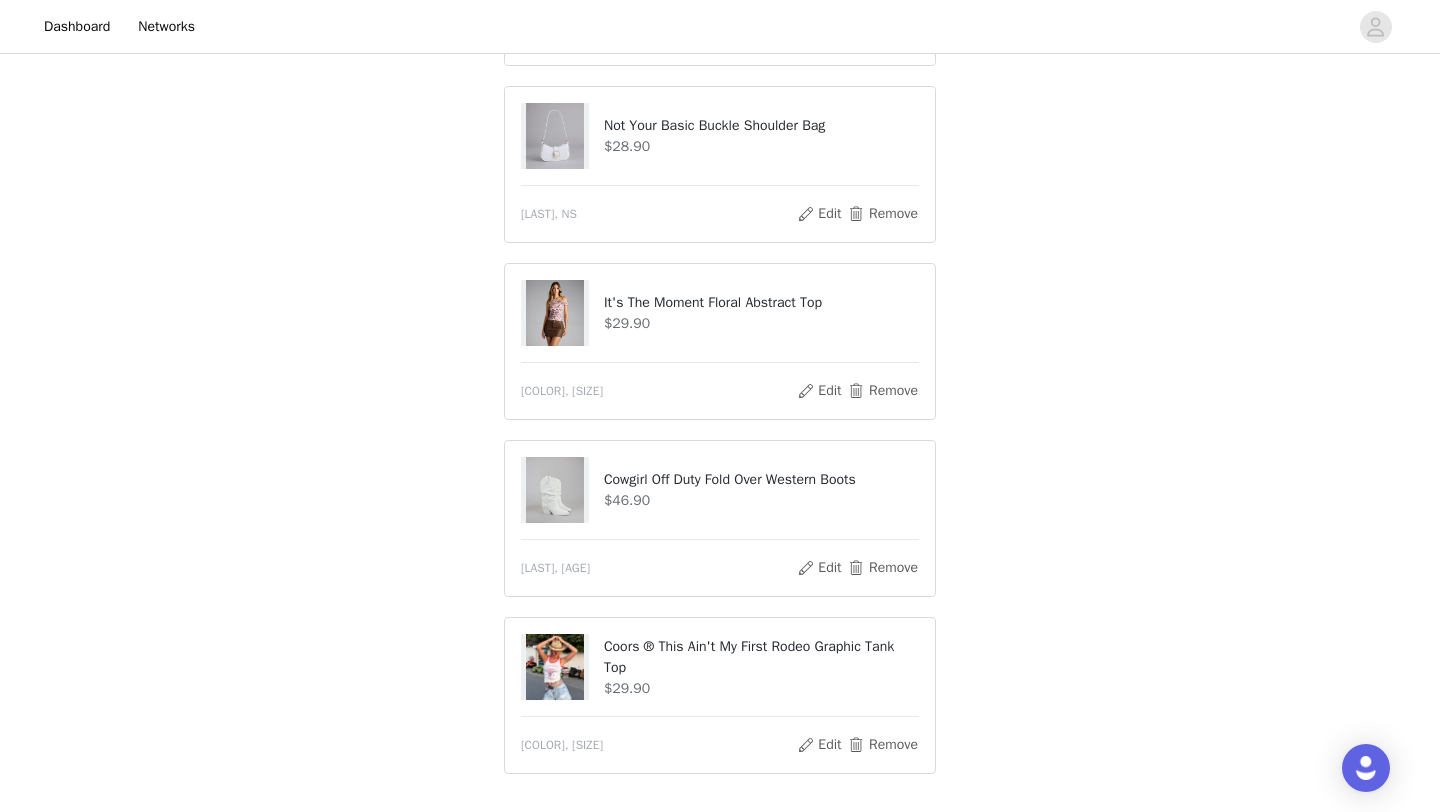 scroll, scrollTop: 1282, scrollLeft: 0, axis: vertical 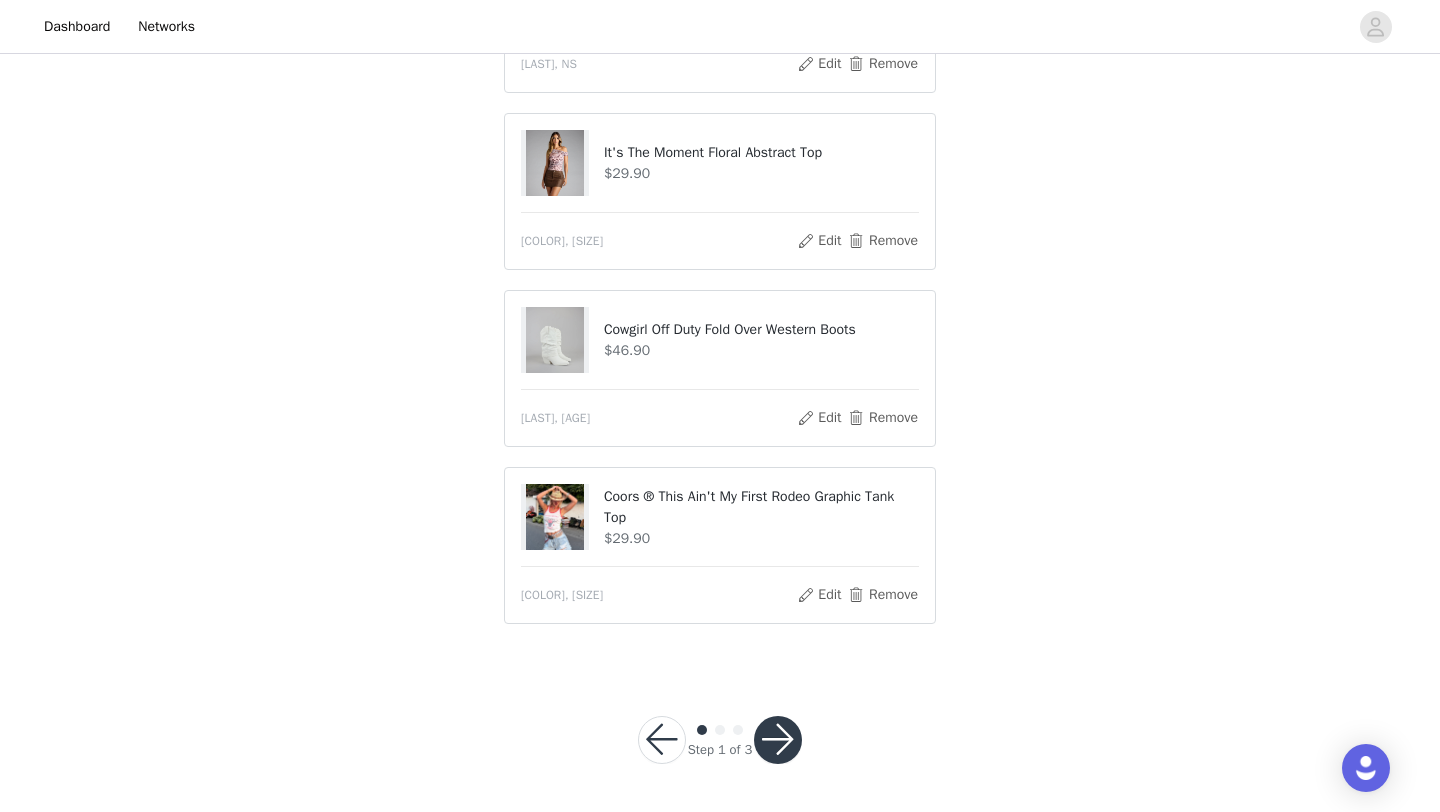 click at bounding box center [778, 740] 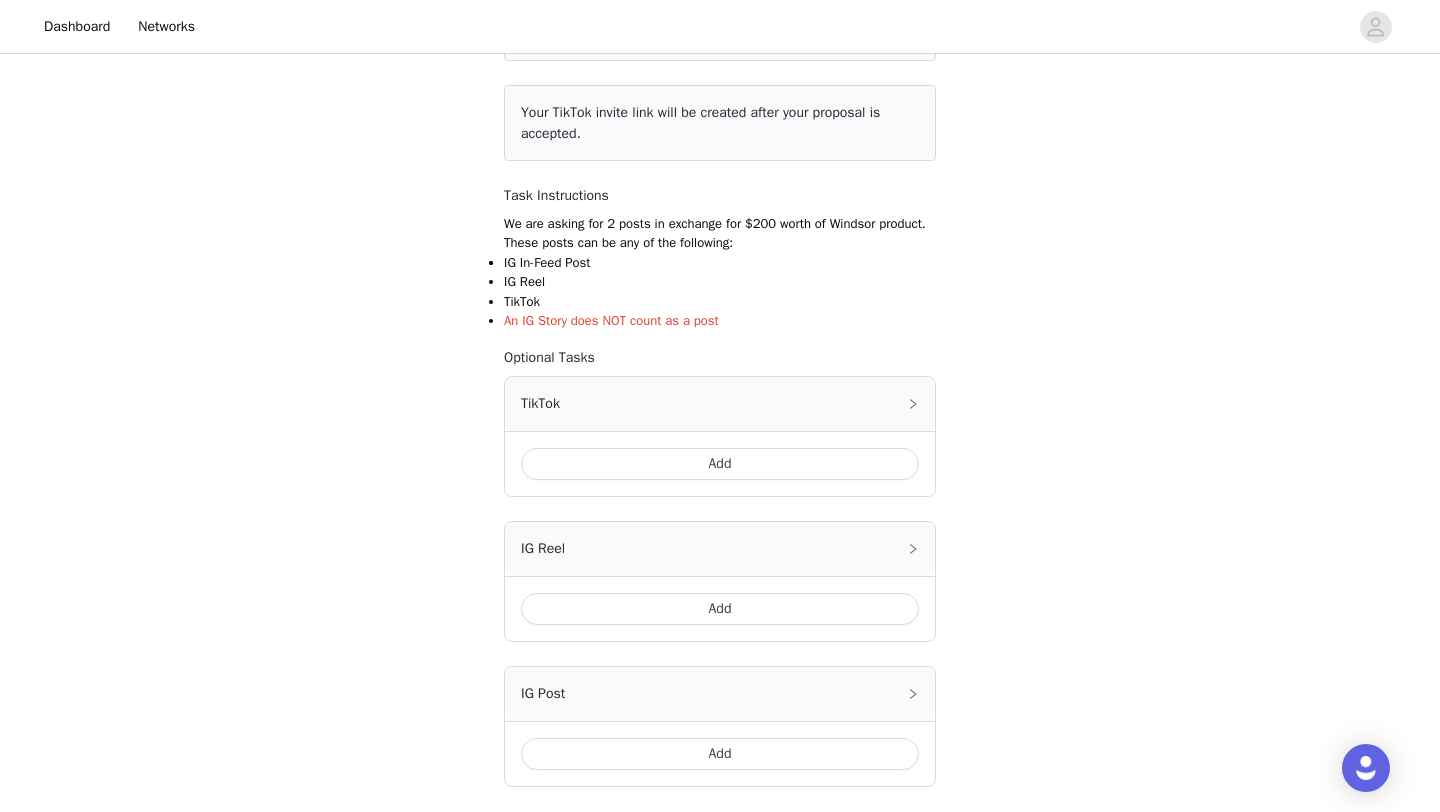 scroll, scrollTop: 233, scrollLeft: 0, axis: vertical 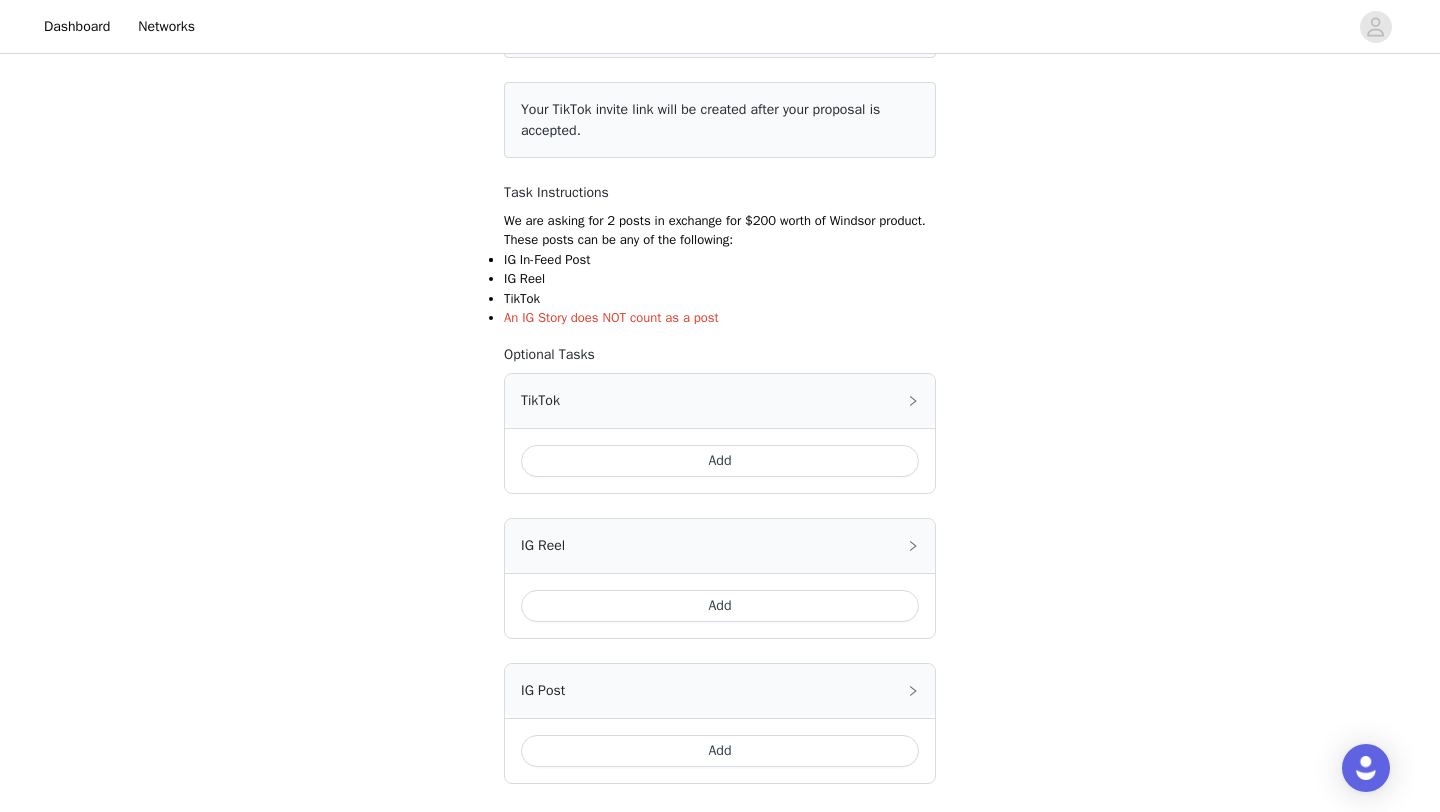 click on "Add" at bounding box center (720, 461) 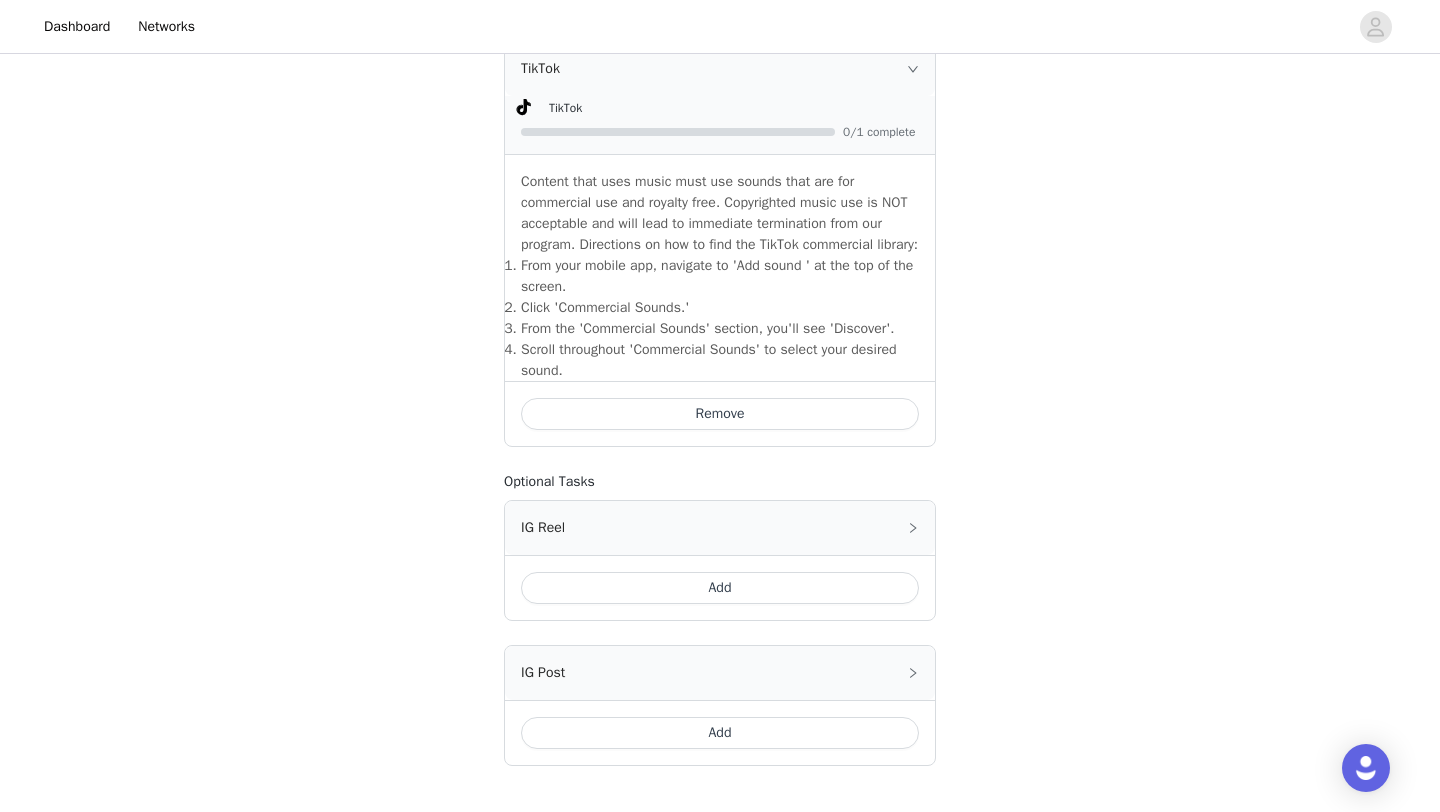 scroll, scrollTop: 731, scrollLeft: 0, axis: vertical 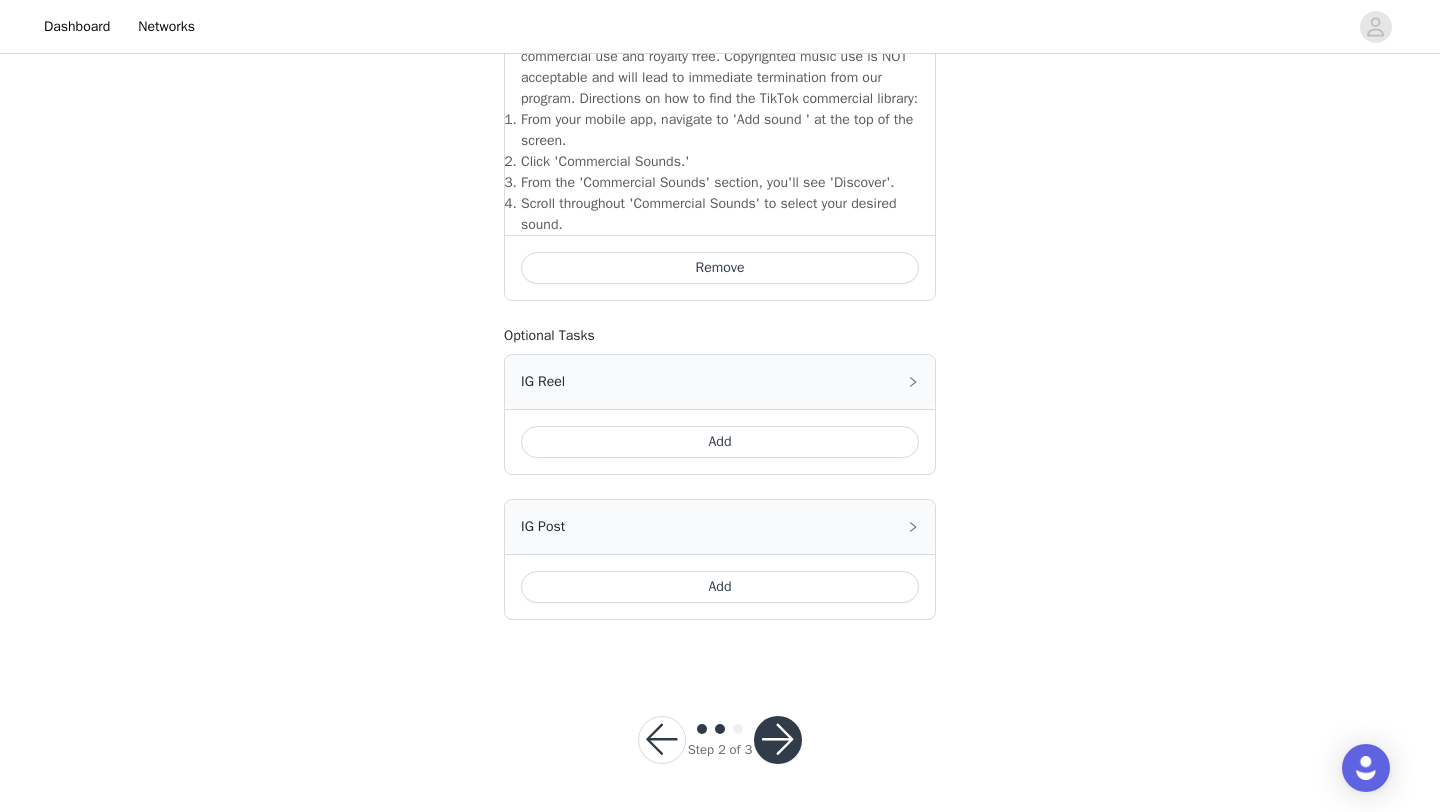 click on "Add" at bounding box center [720, 587] 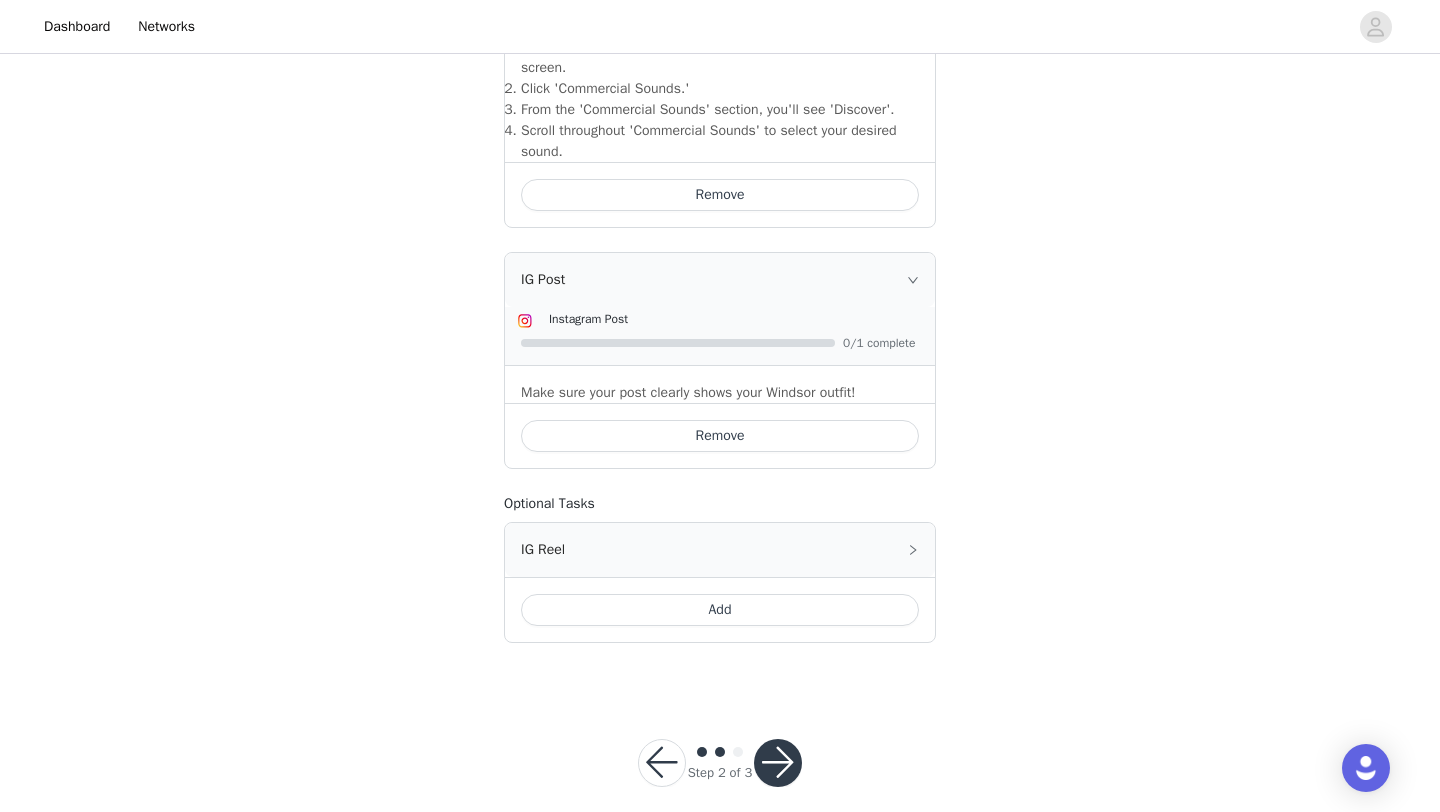 scroll, scrollTop: 827, scrollLeft: 0, axis: vertical 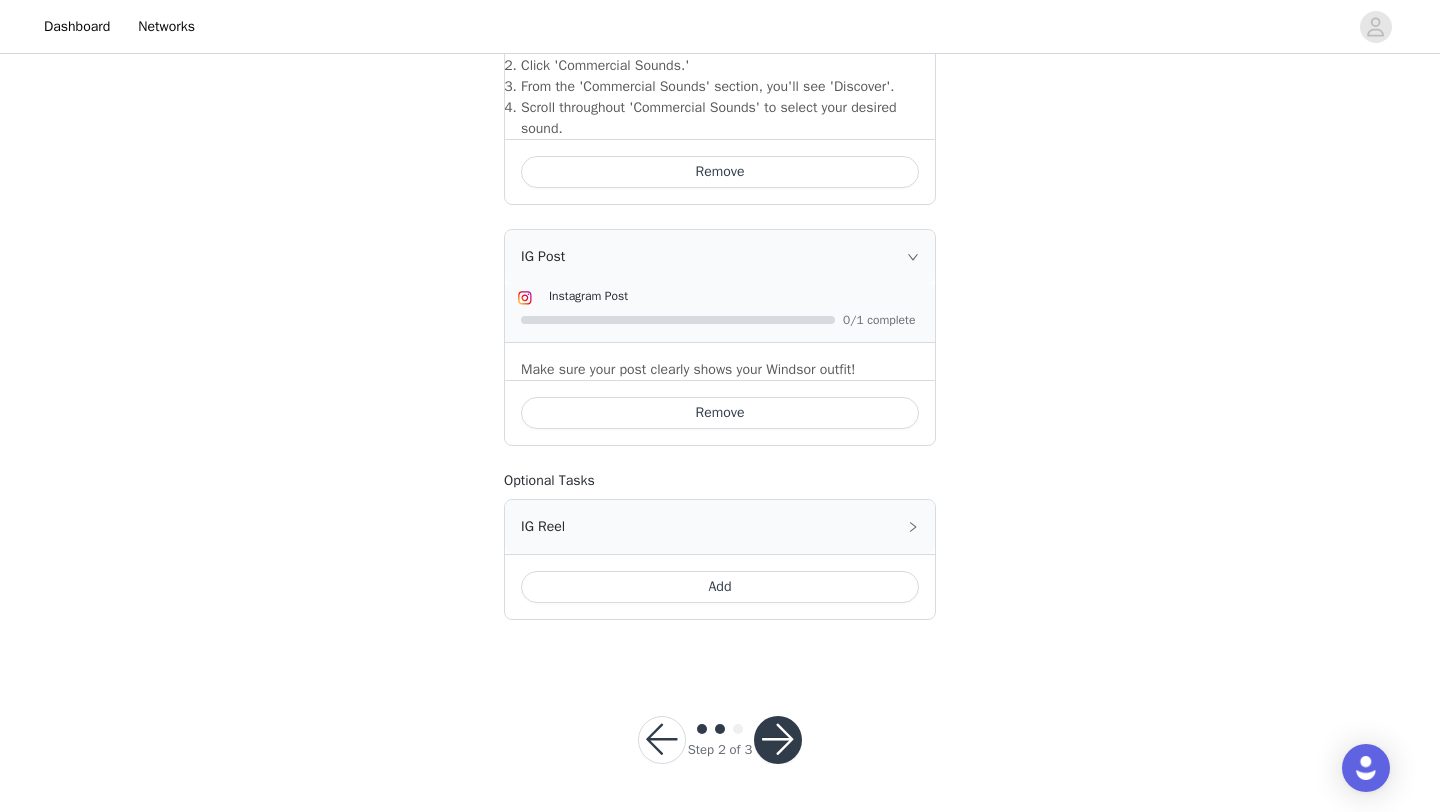 click at bounding box center (778, 740) 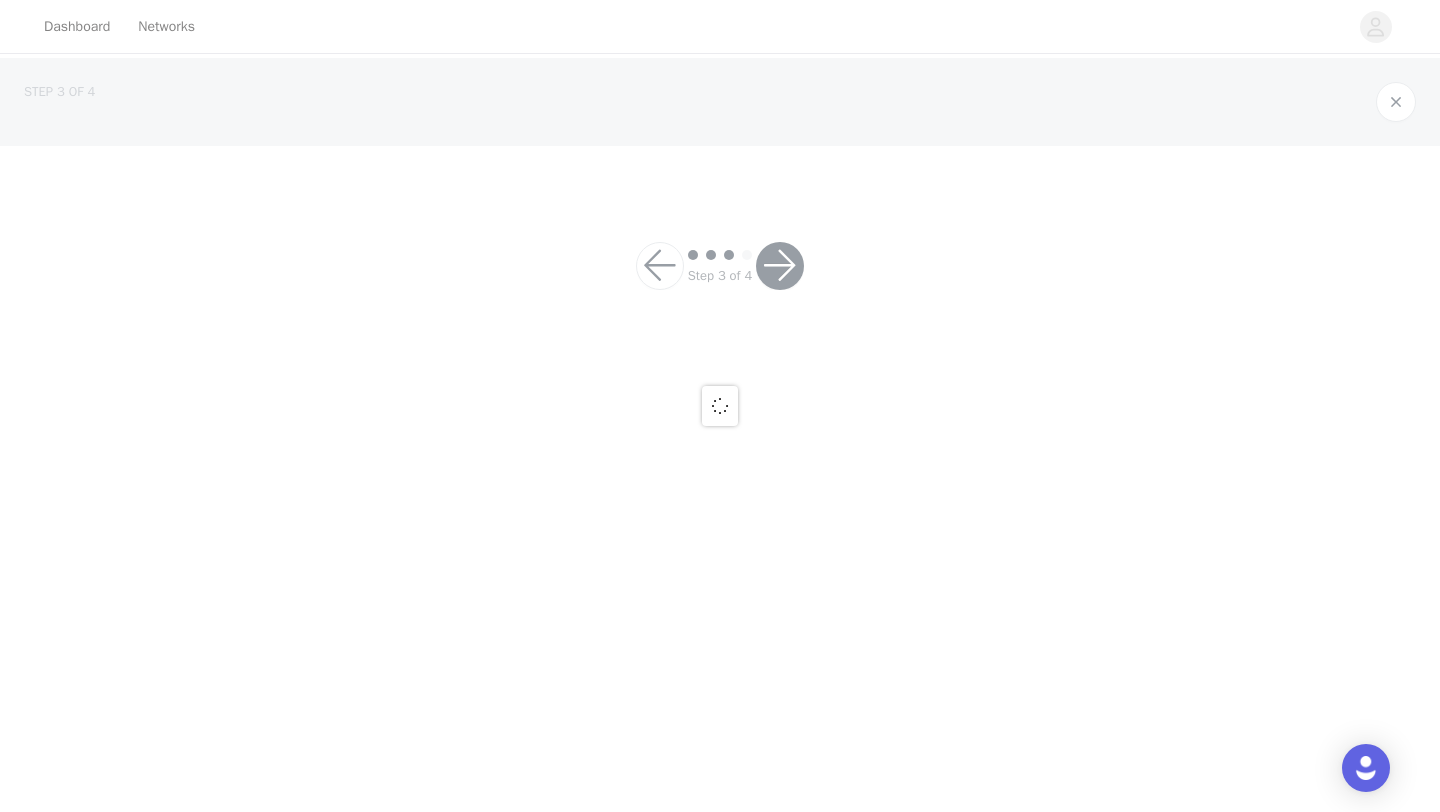 scroll, scrollTop: 0, scrollLeft: 0, axis: both 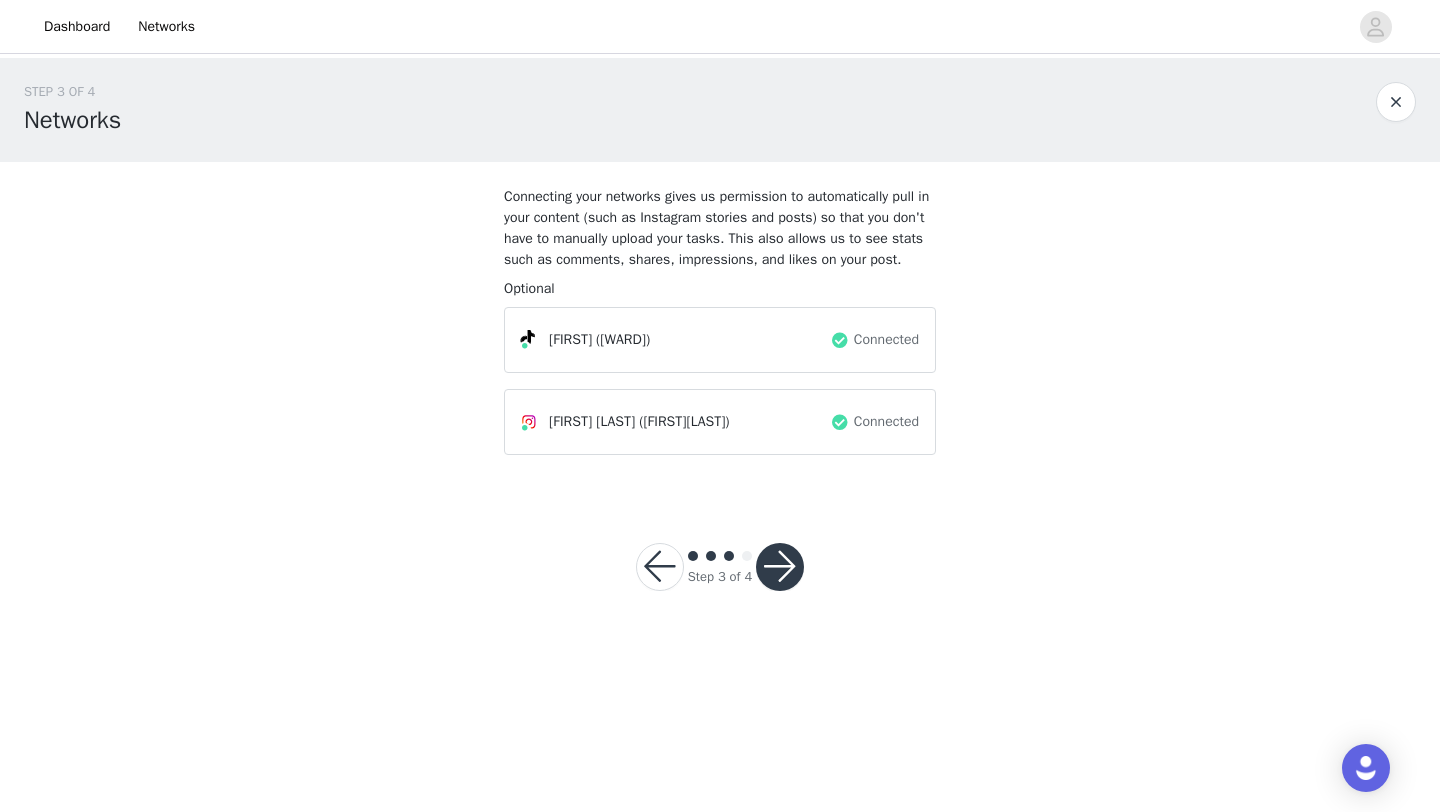 click at bounding box center [780, 567] 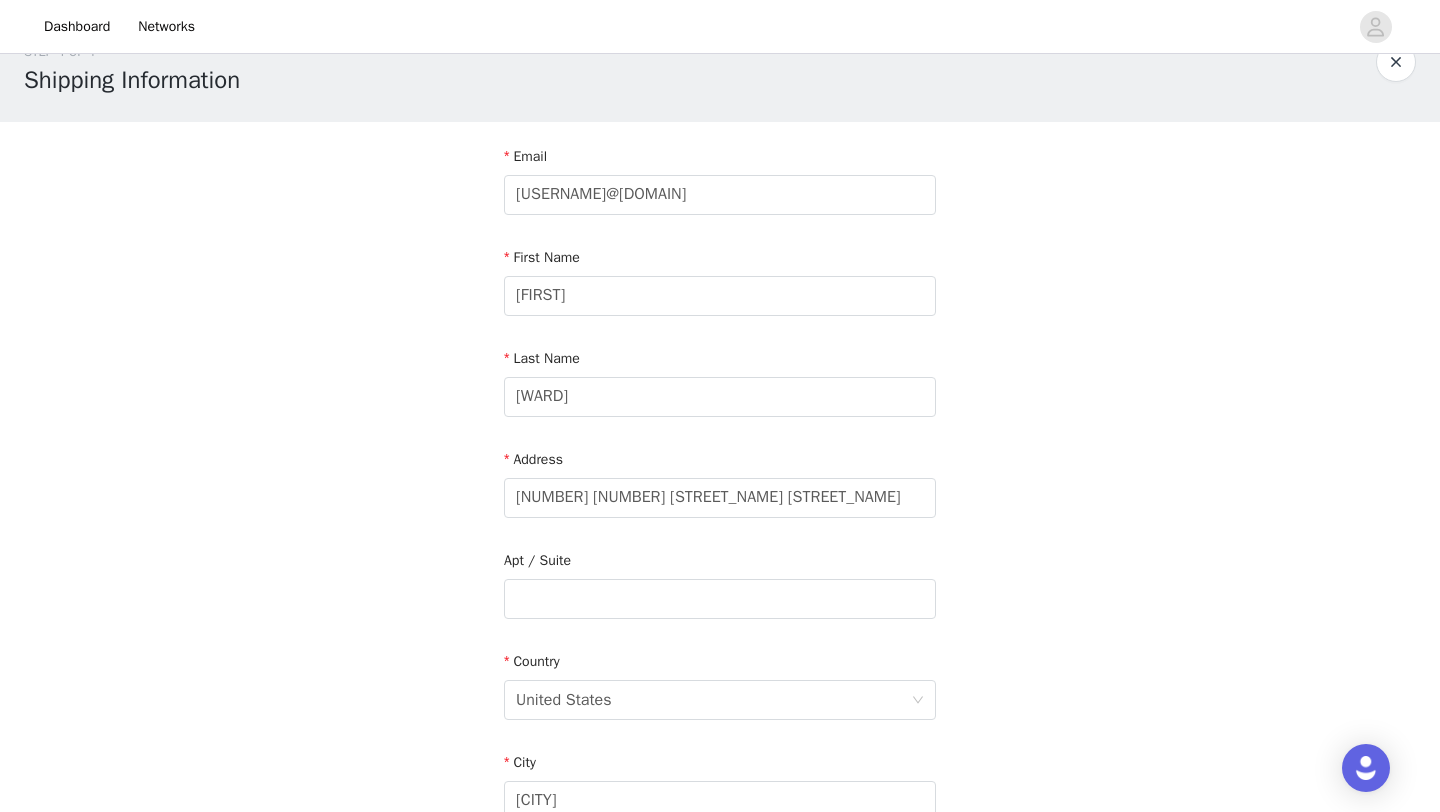 scroll, scrollTop: 101, scrollLeft: 0, axis: vertical 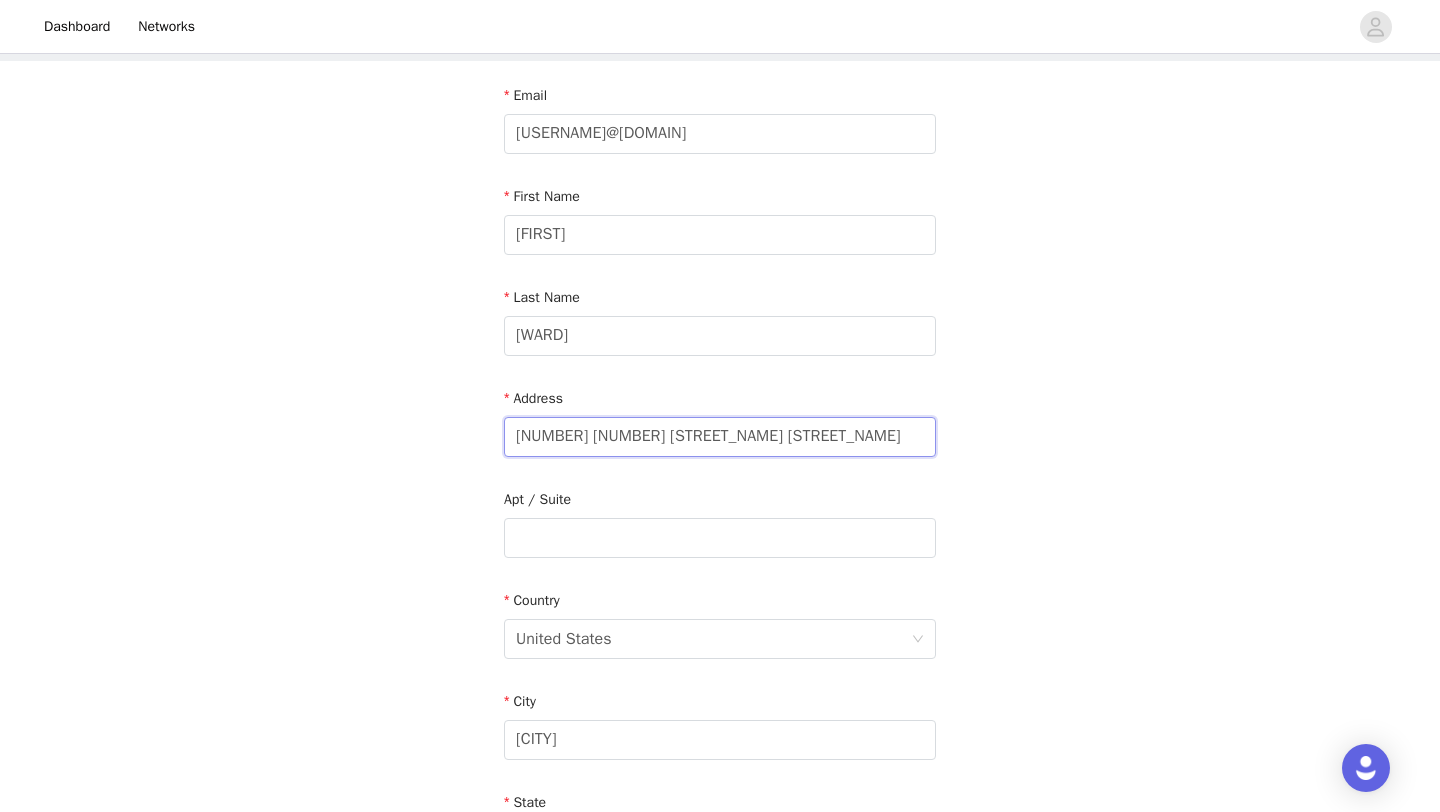click on "[NUMBER] [NUMBER] [STREET_NAME] [STREET_NAME]" at bounding box center (720, 437) 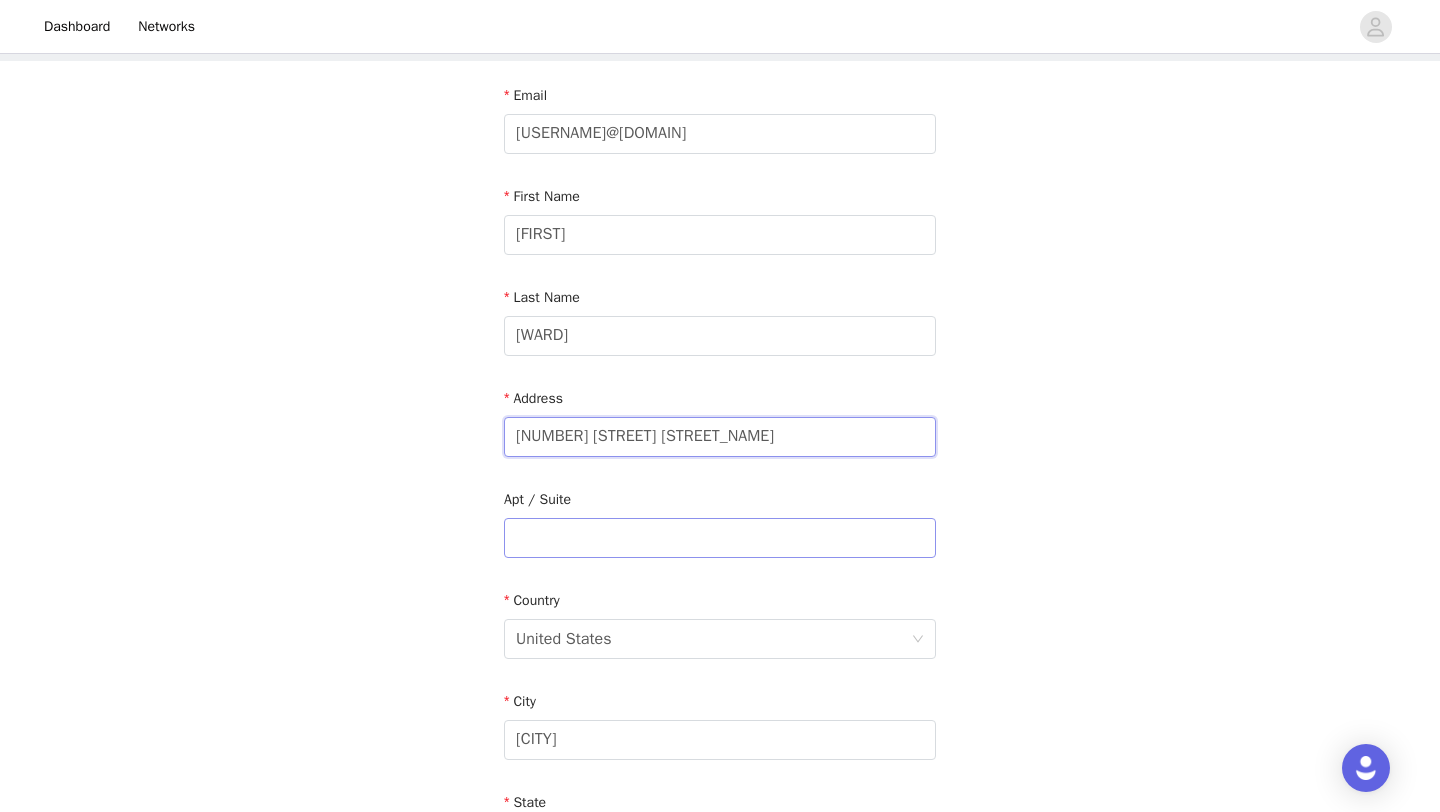 type on "[NUMBER] [STREET] [STREET_NAME]" 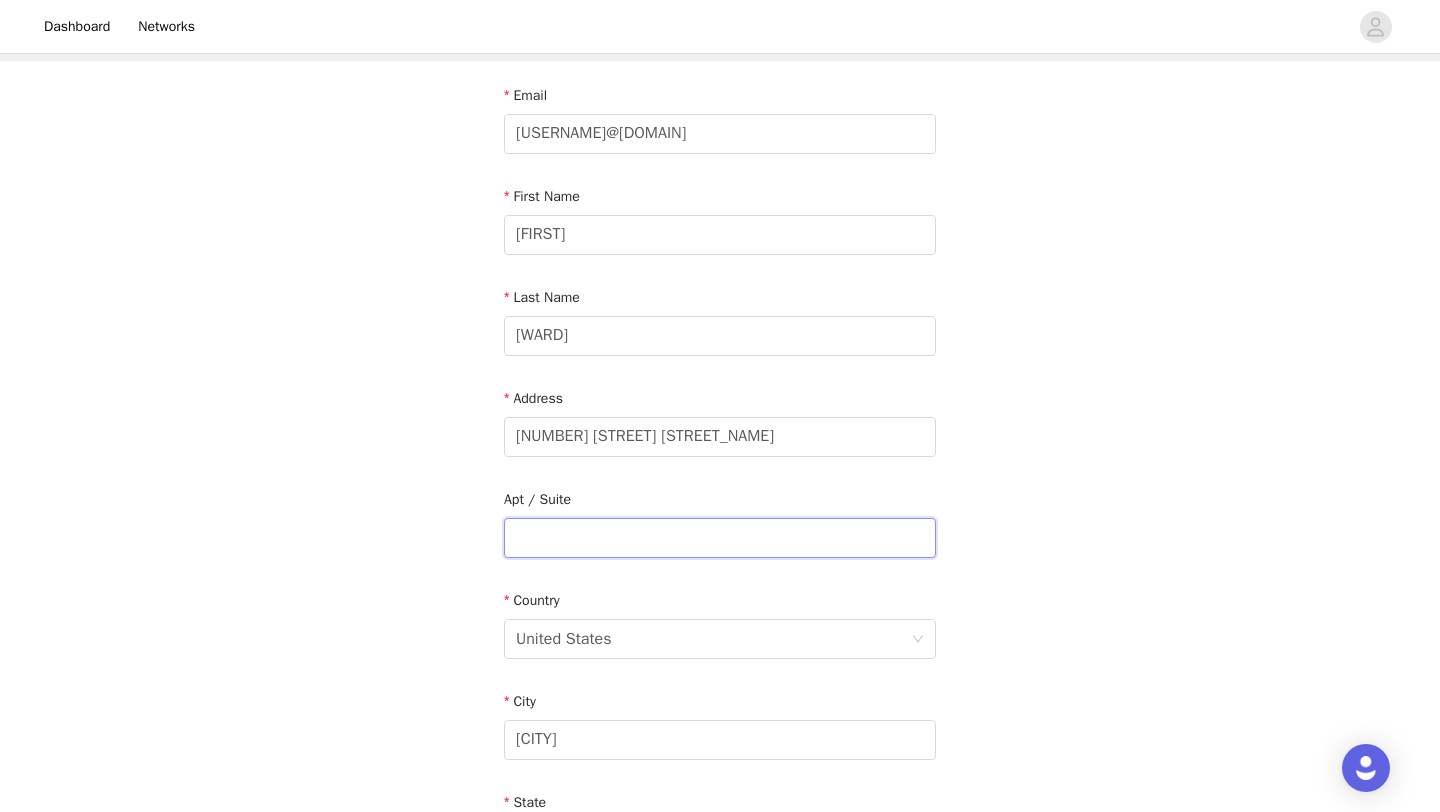 click at bounding box center [720, 538] 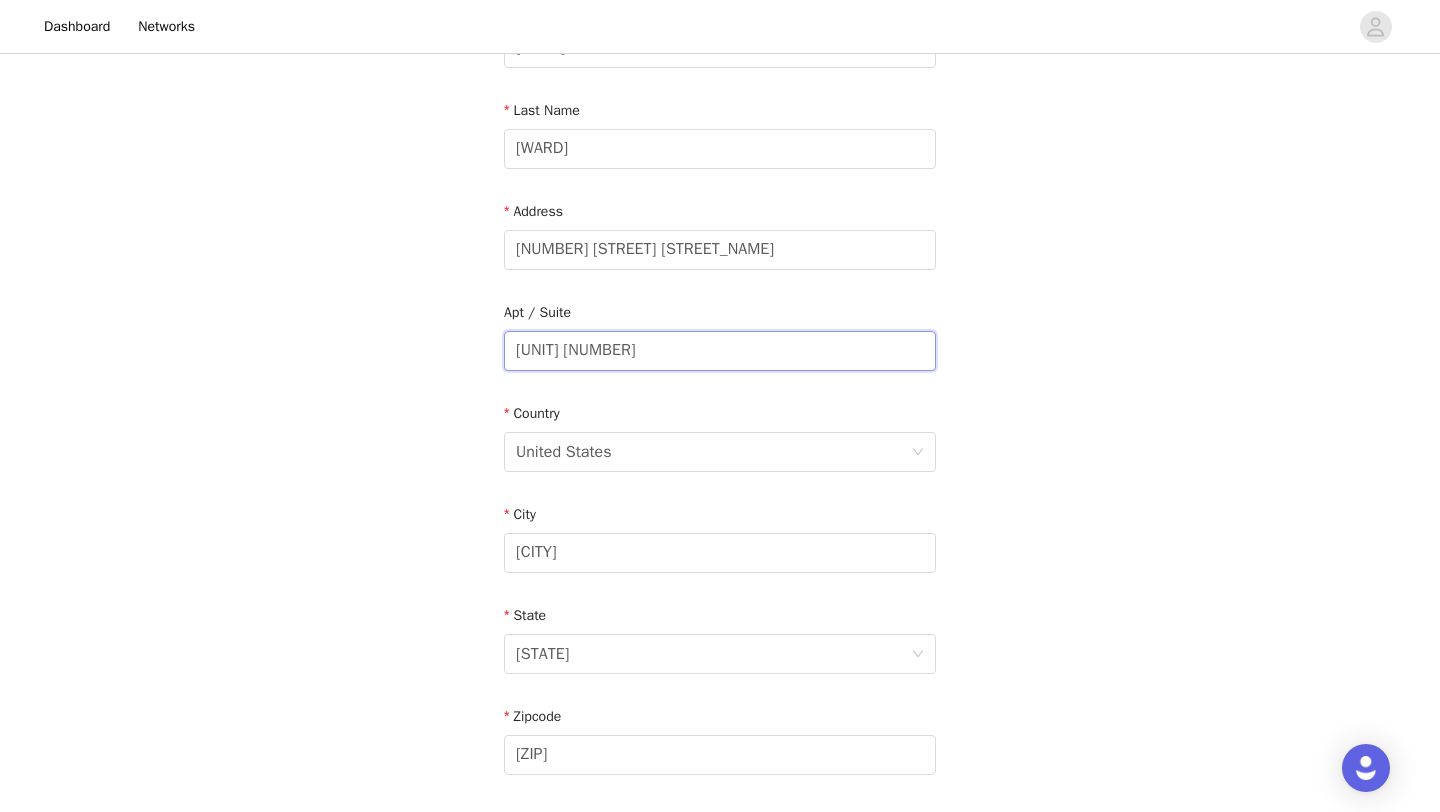 scroll, scrollTop: 369, scrollLeft: 0, axis: vertical 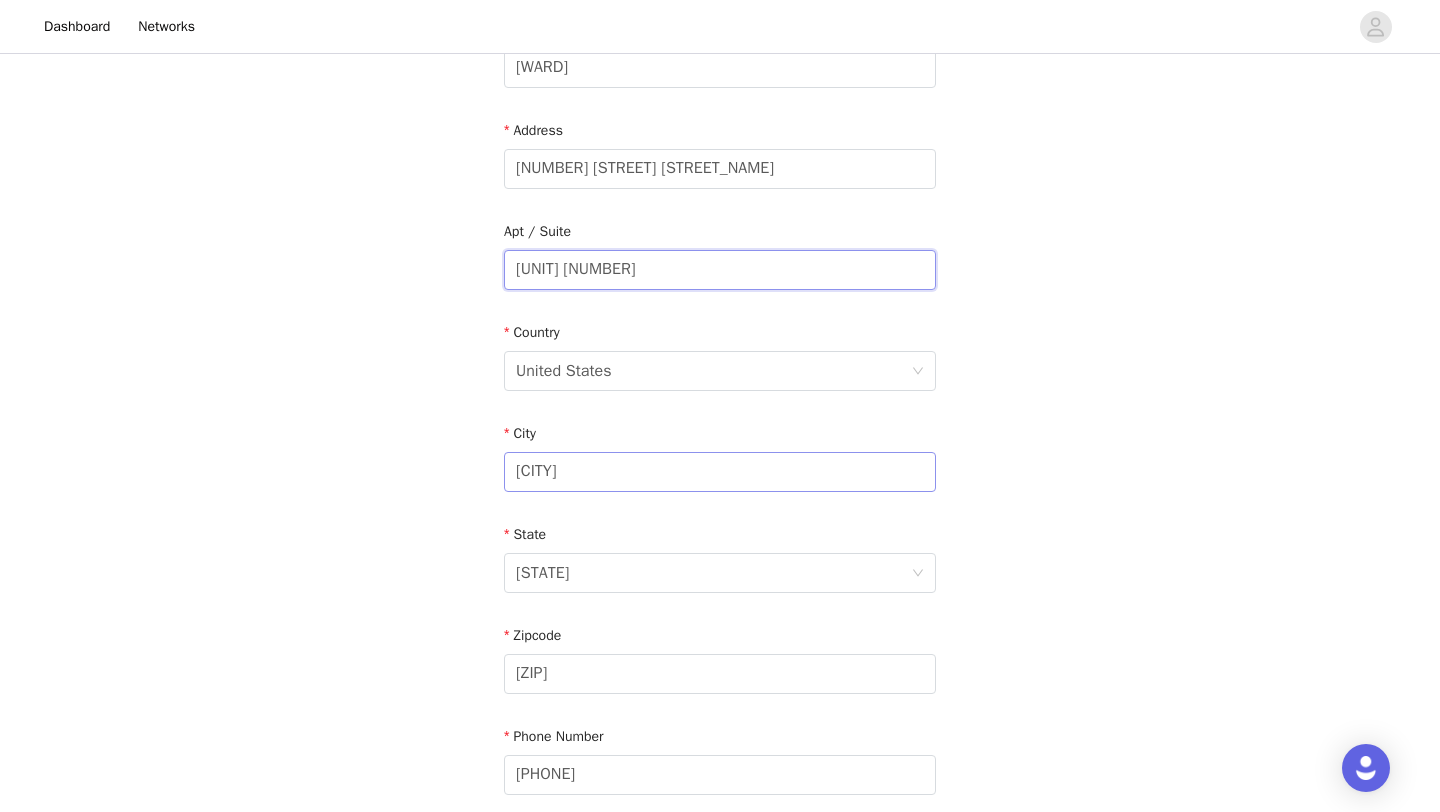 type on "[UNIT] [NUMBER]" 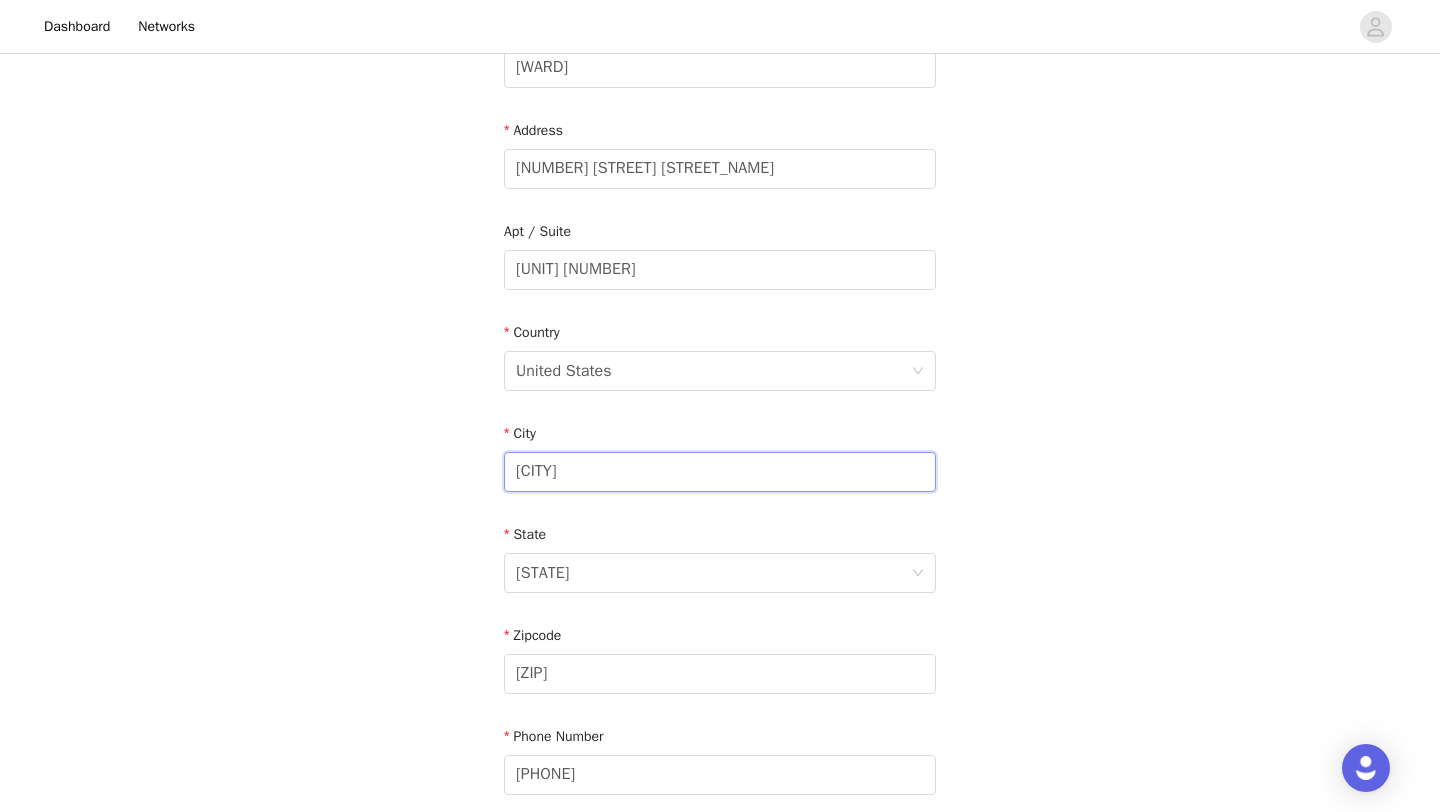 click on "[CITY]" at bounding box center (720, 472) 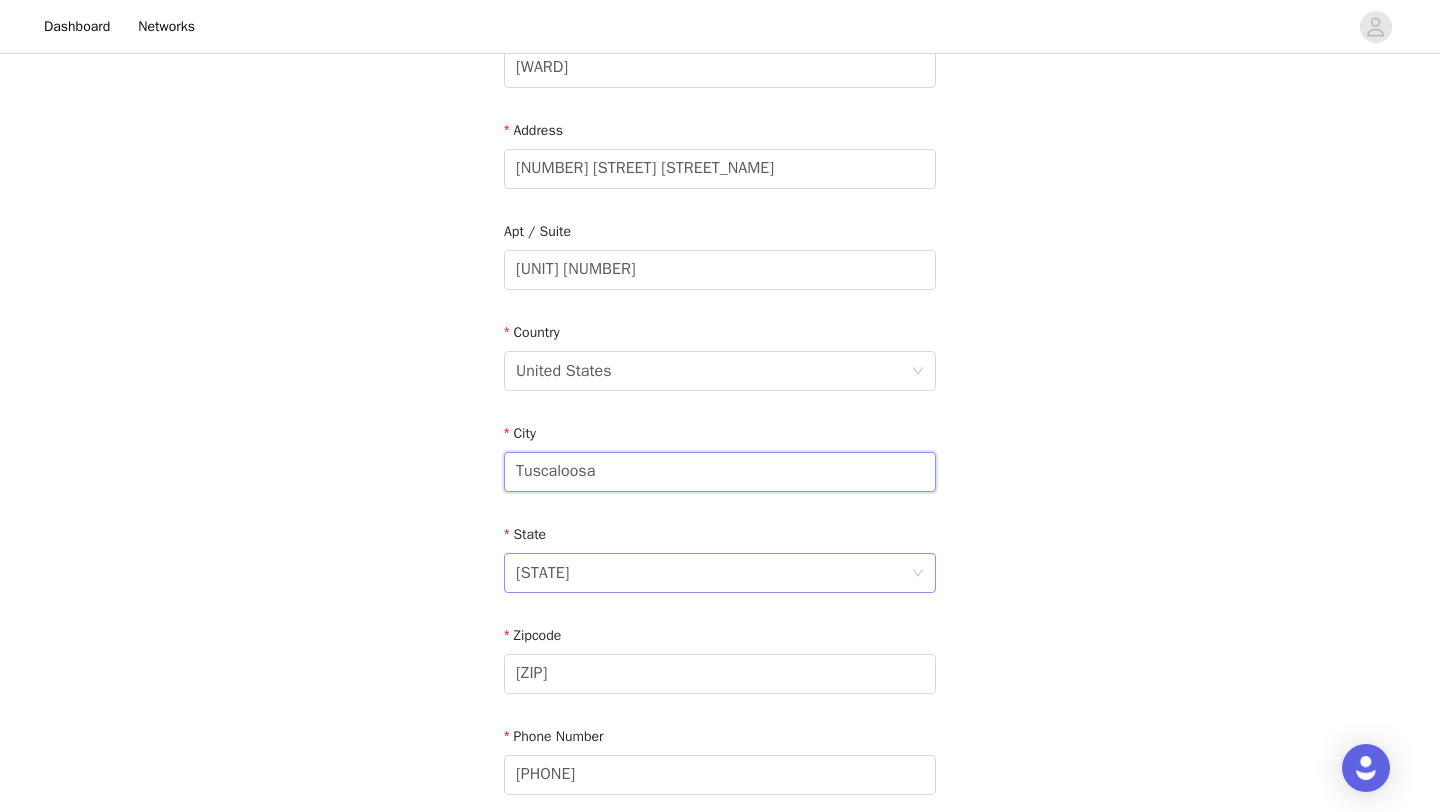 type on "Tuscaloosa" 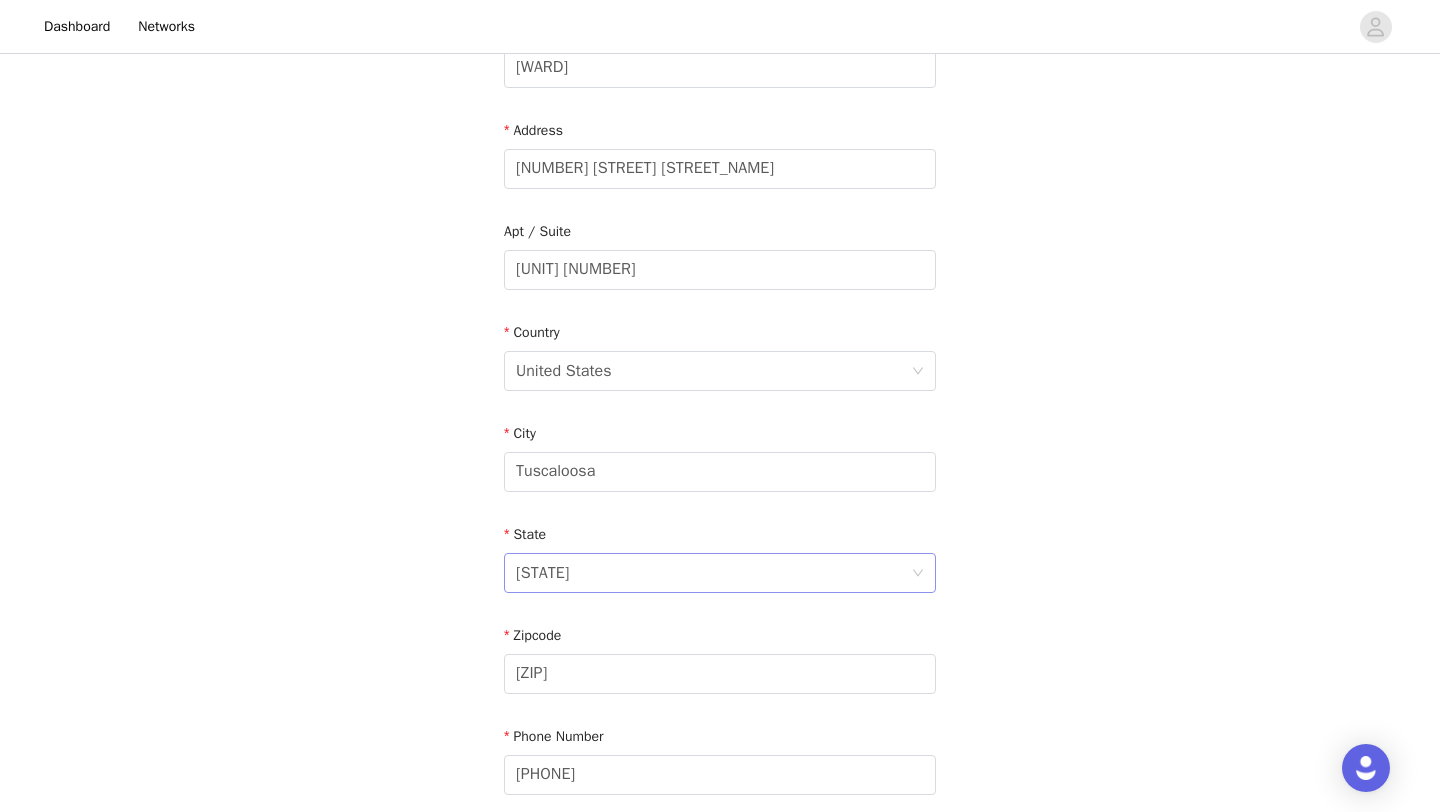 click on "[STATE]" at bounding box center [713, 573] 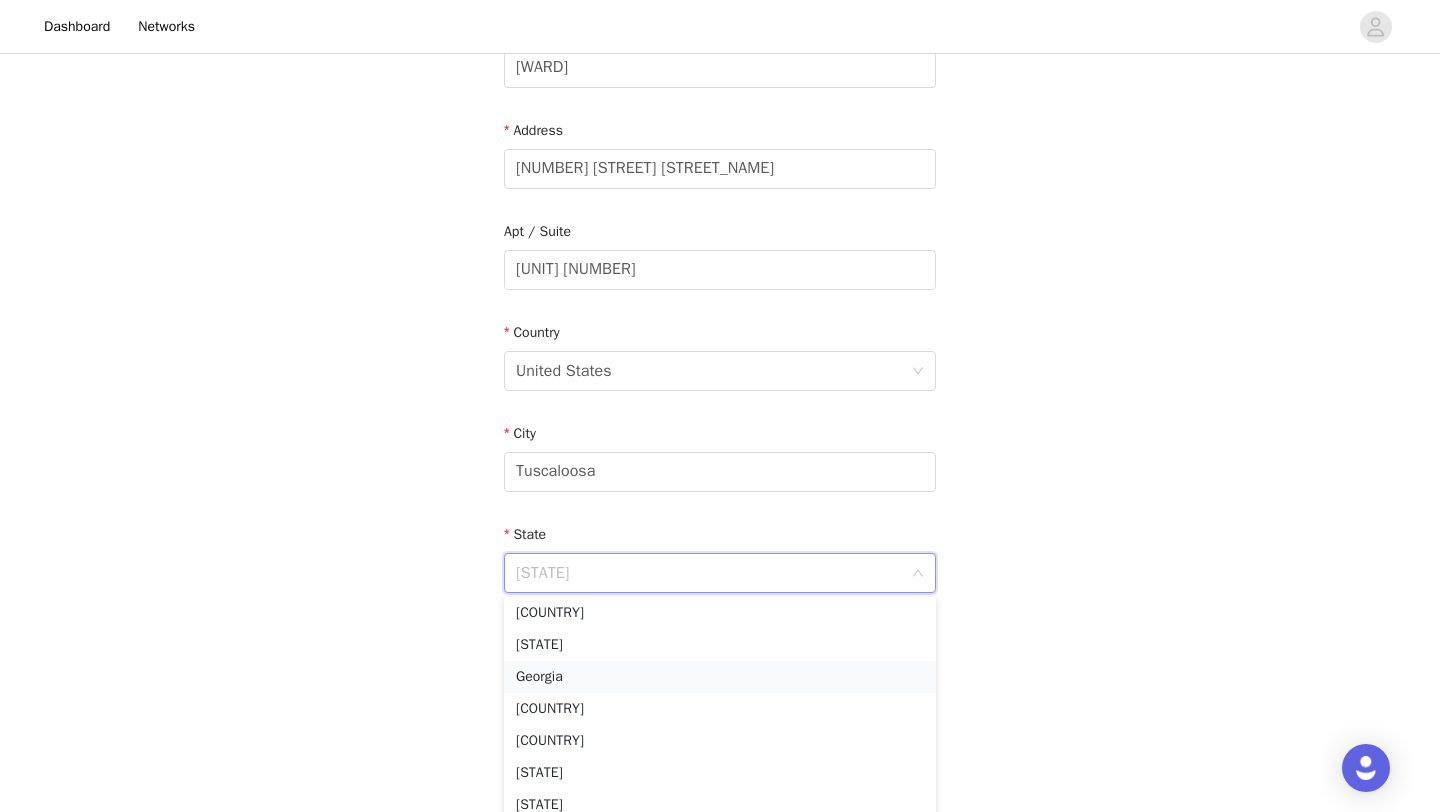 scroll, scrollTop: 486, scrollLeft: 0, axis: vertical 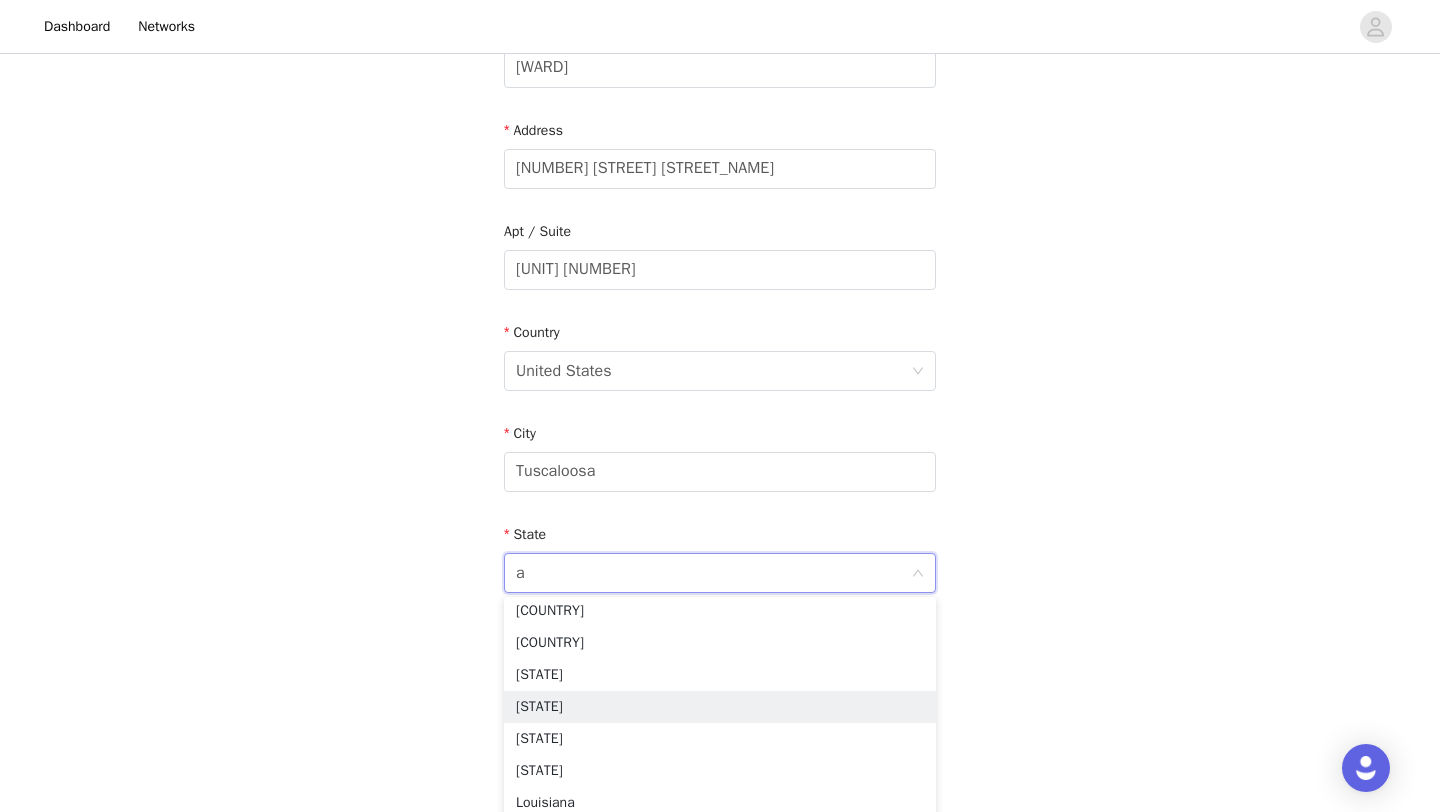 type on "al" 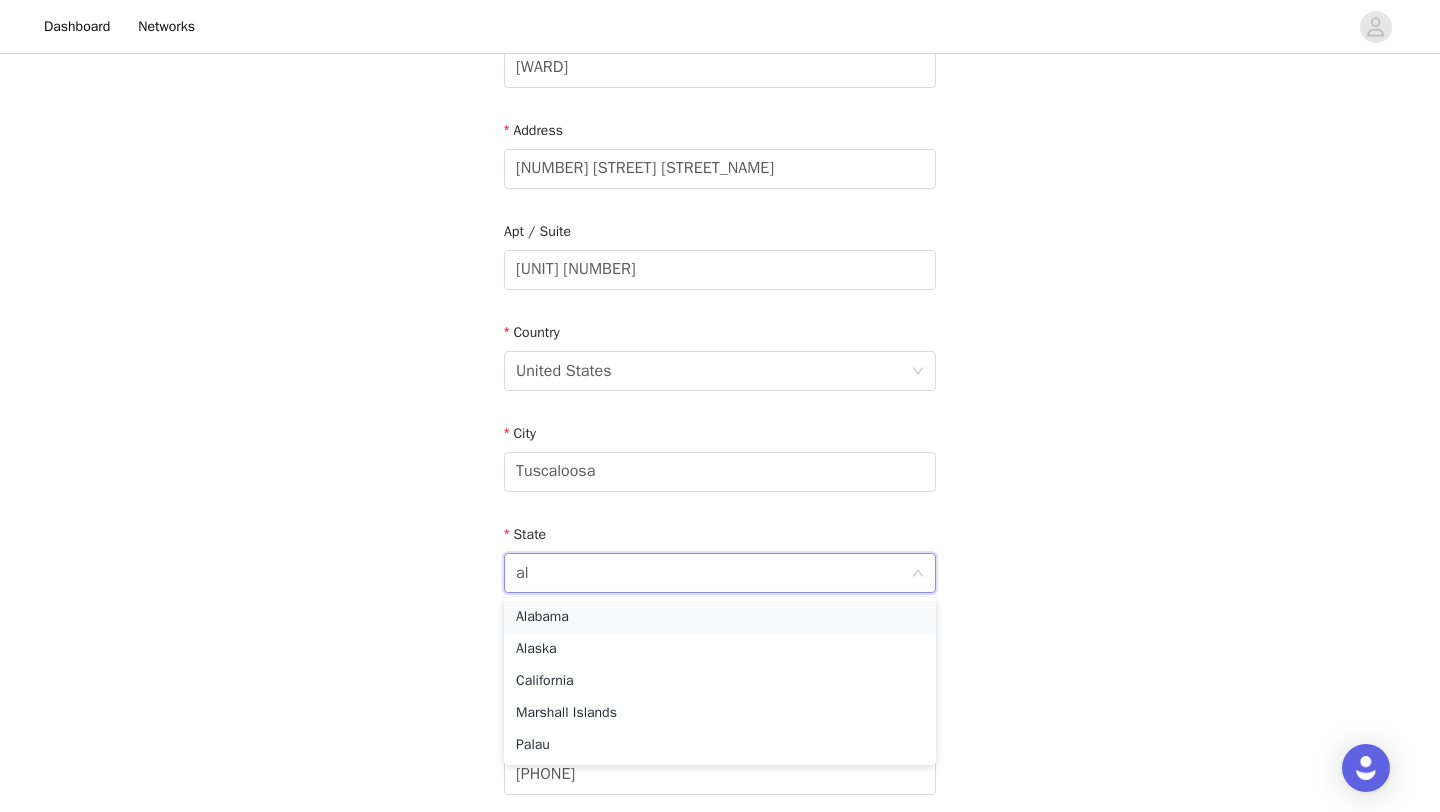 click on "Alabama" at bounding box center [720, 617] 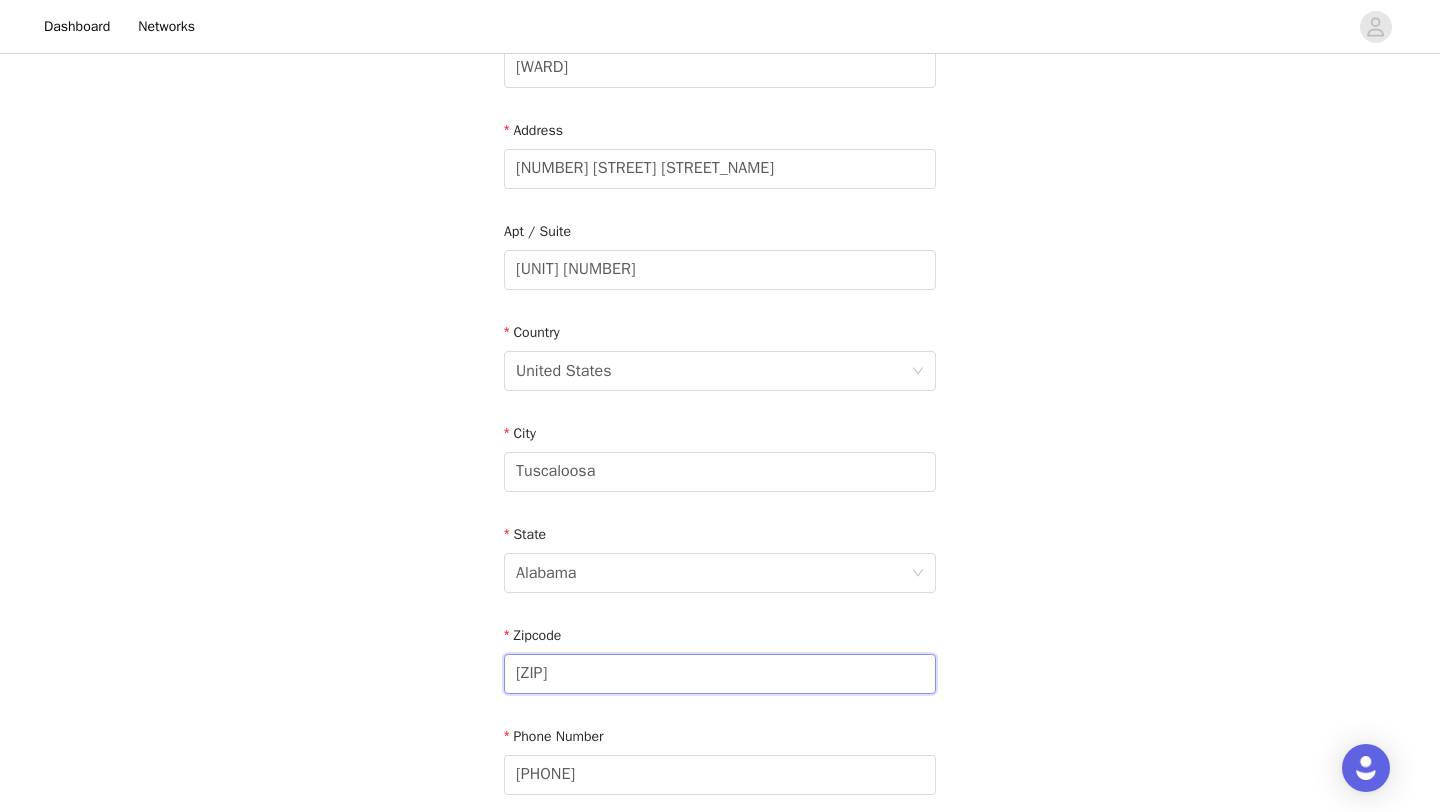 click on "[ZIP]" at bounding box center [720, 674] 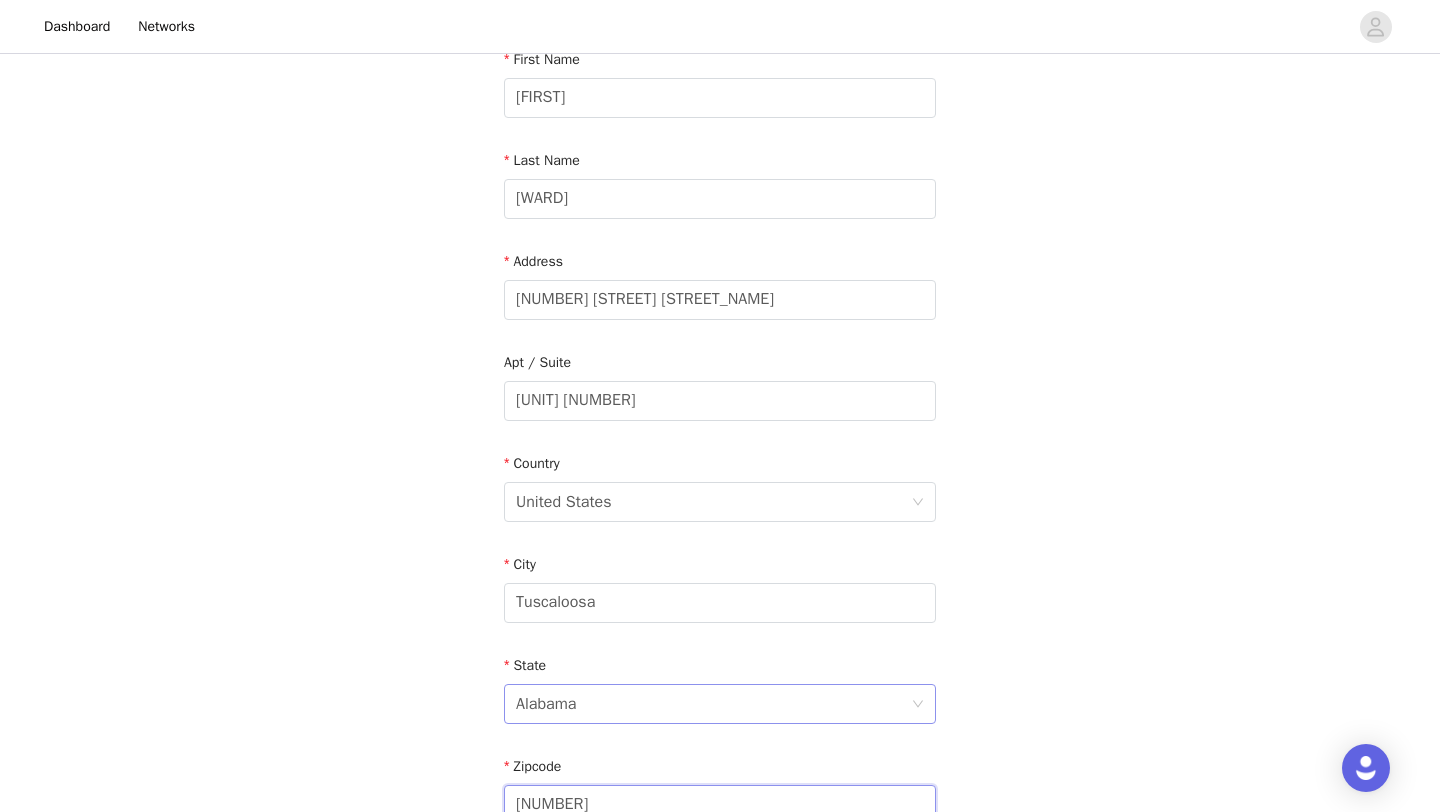scroll, scrollTop: 208, scrollLeft: 0, axis: vertical 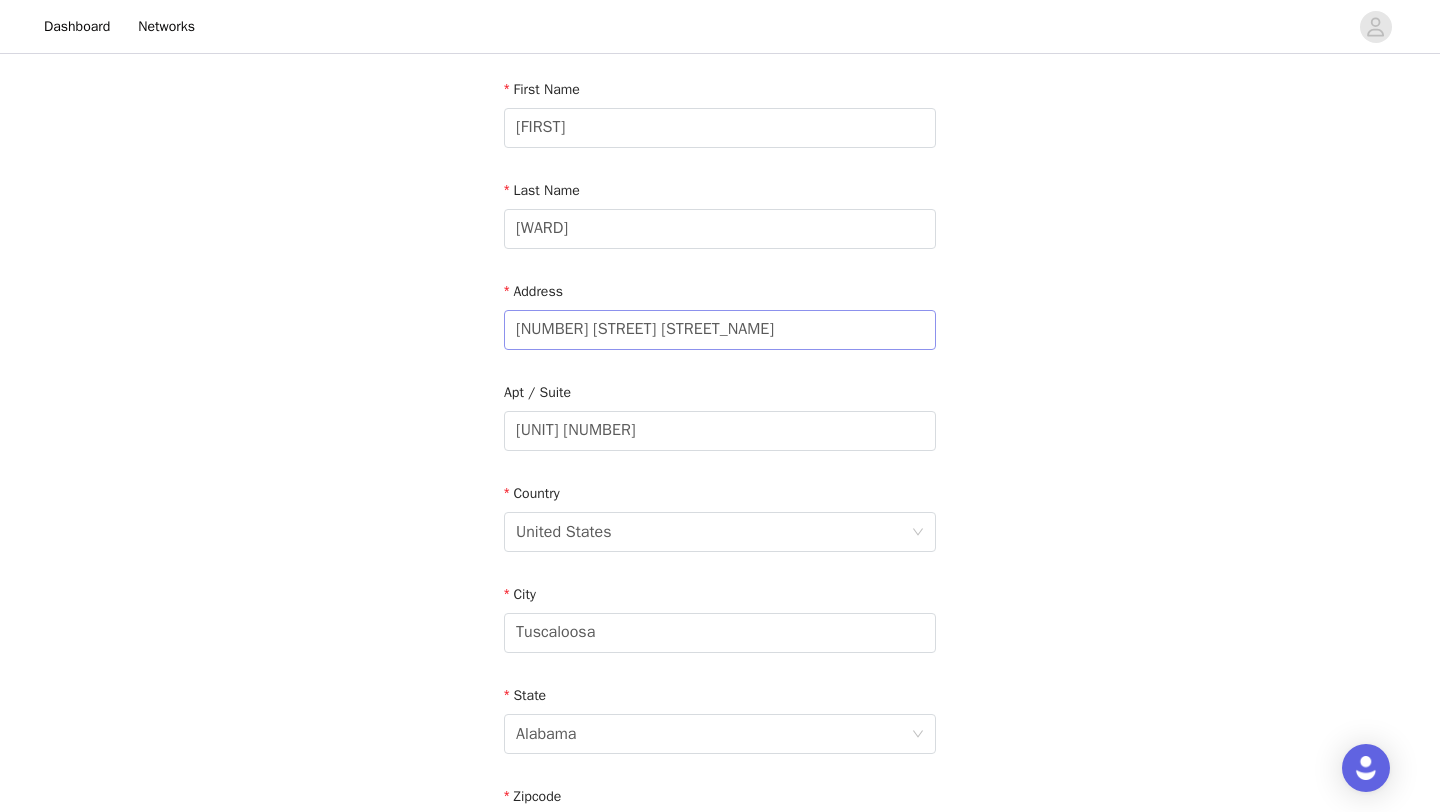 type on "[NUMBER]" 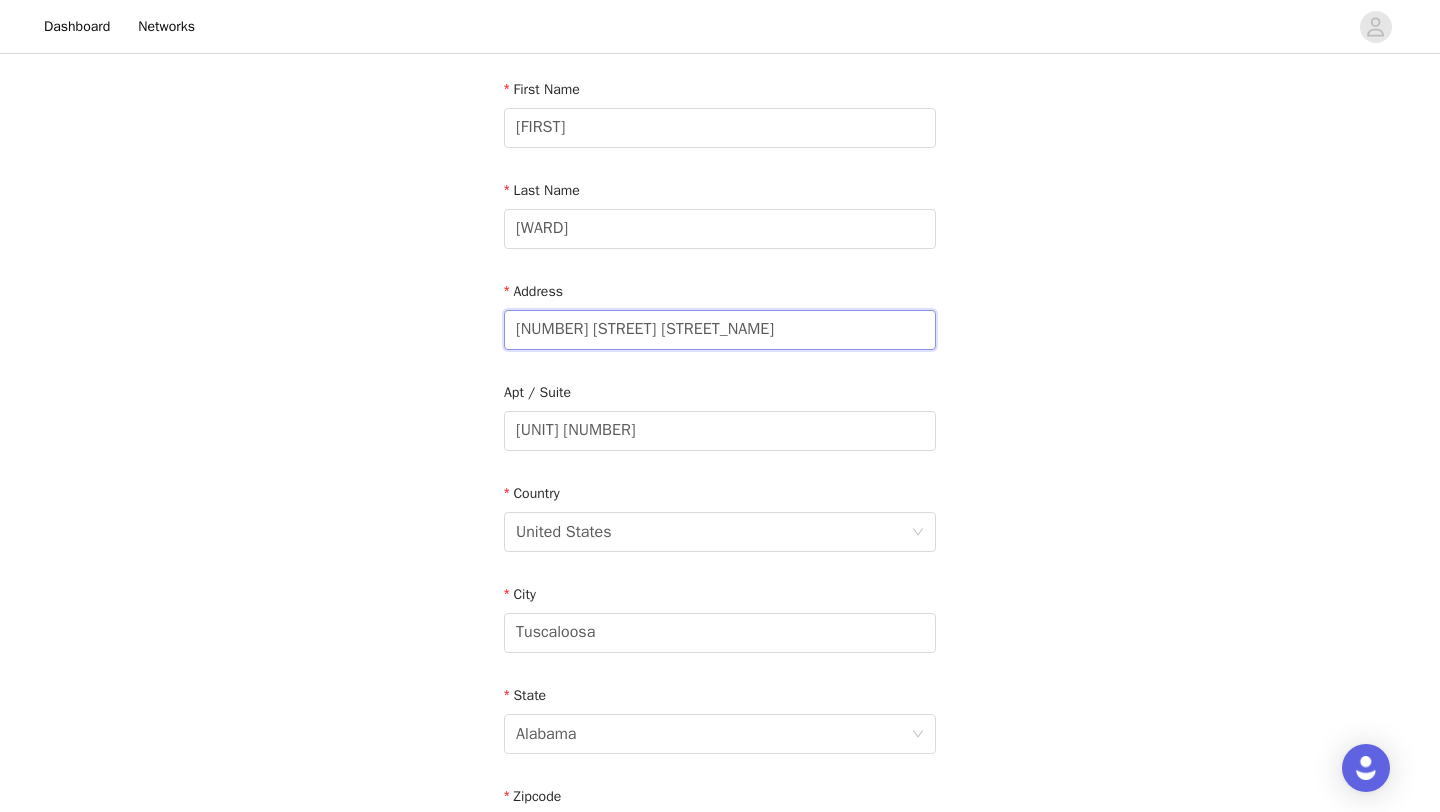 click on "[NUMBER] [STREET] [STREET_NAME]" at bounding box center [720, 330] 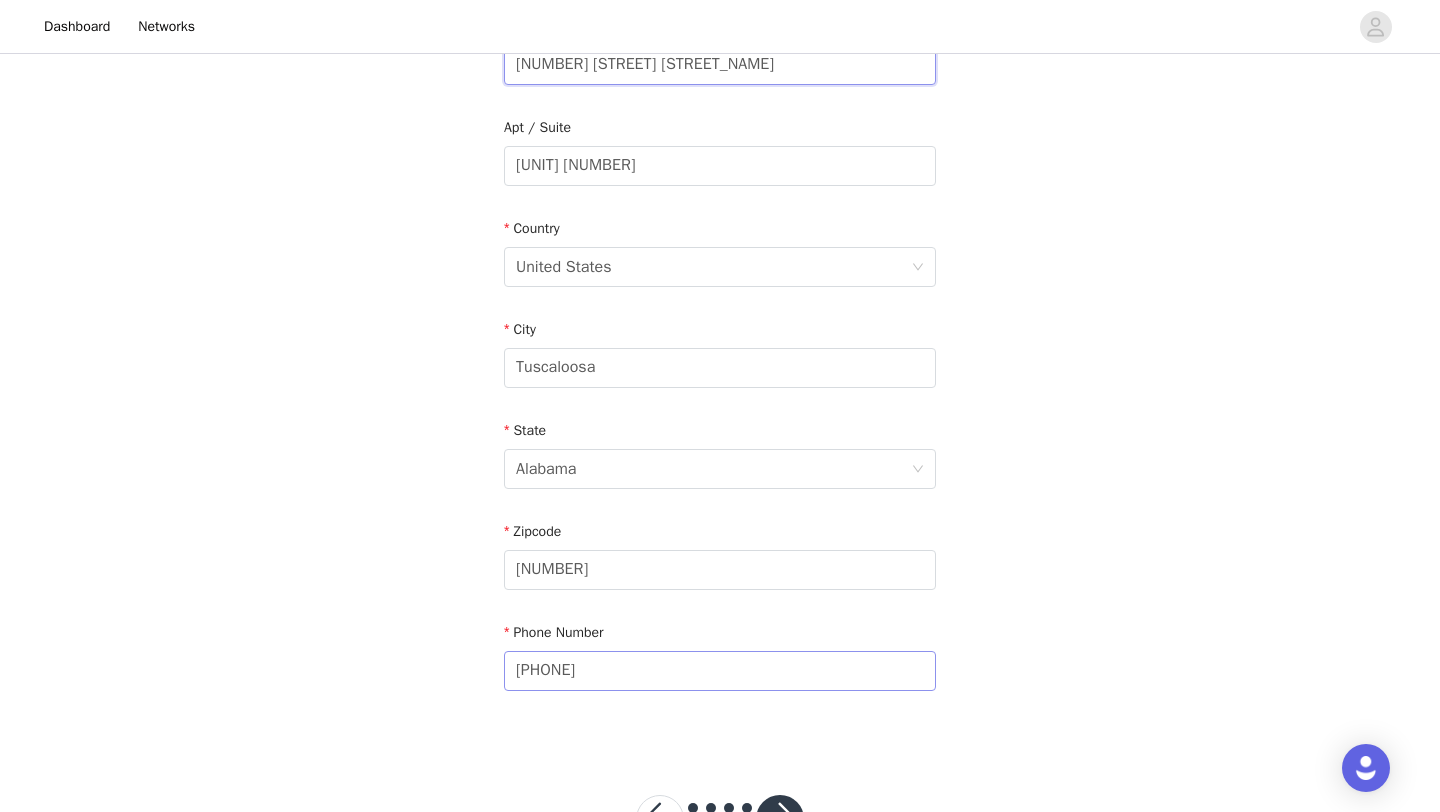 scroll, scrollTop: 551, scrollLeft: 0, axis: vertical 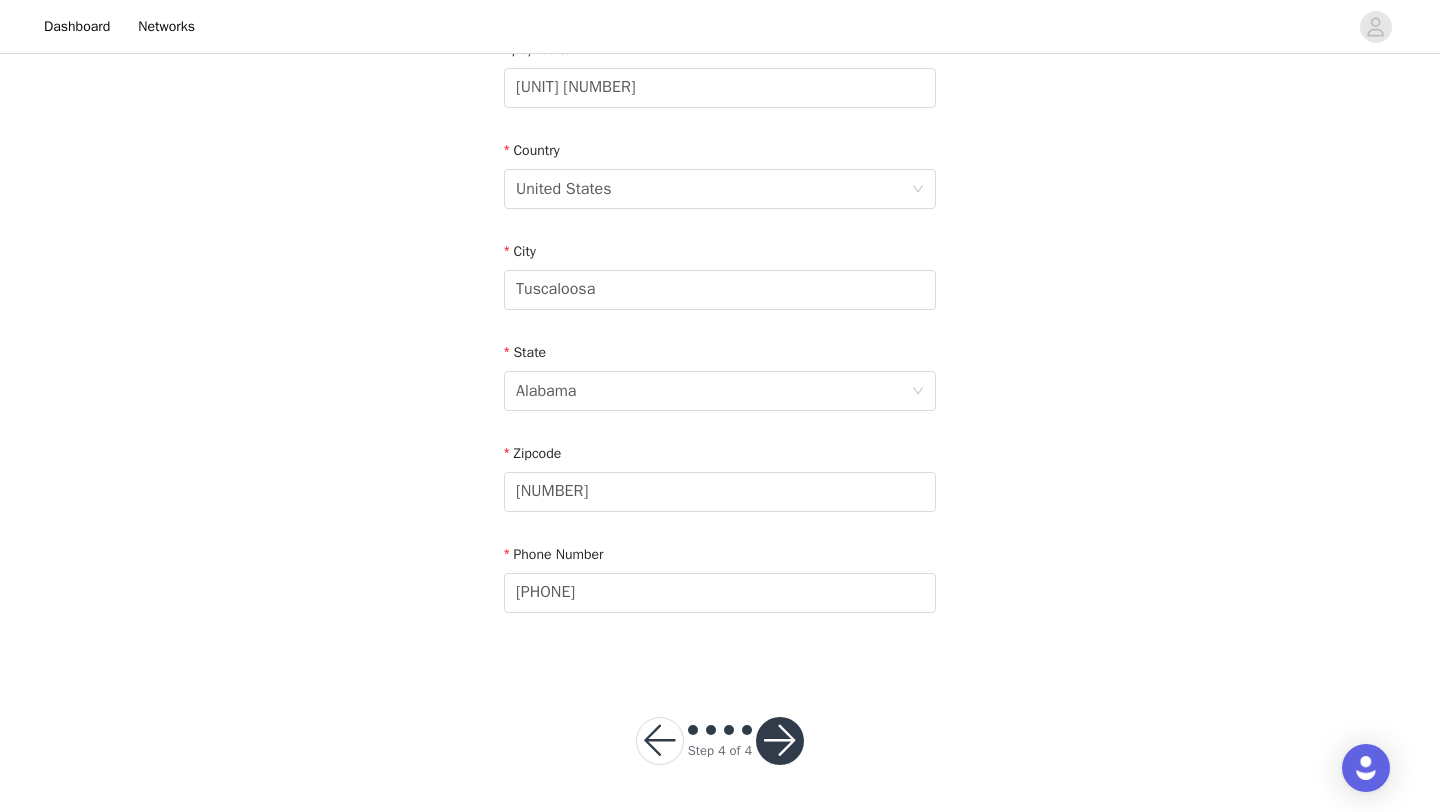 type on "[NUMBER] [STREET] [STREET_NAME]" 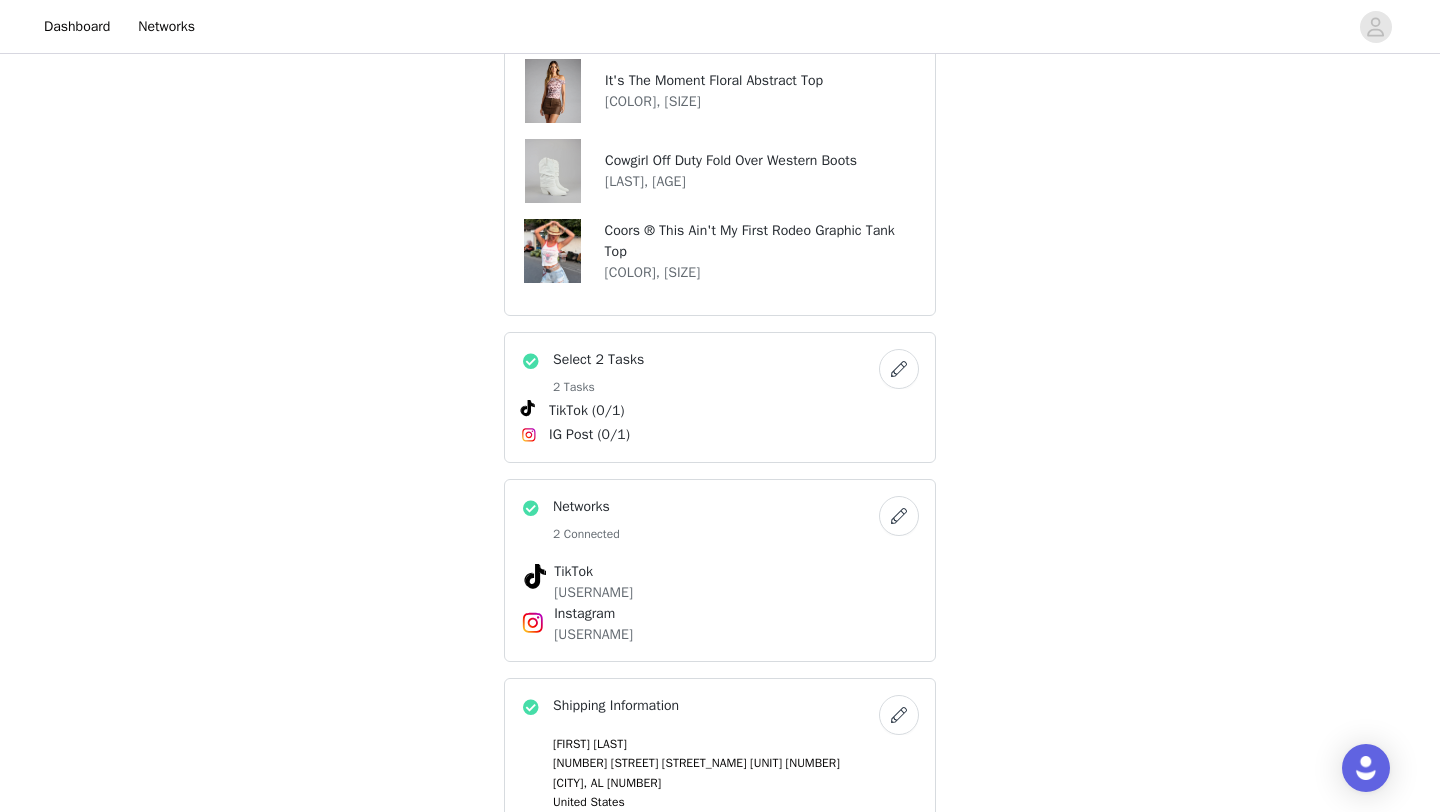 scroll, scrollTop: 959, scrollLeft: 0, axis: vertical 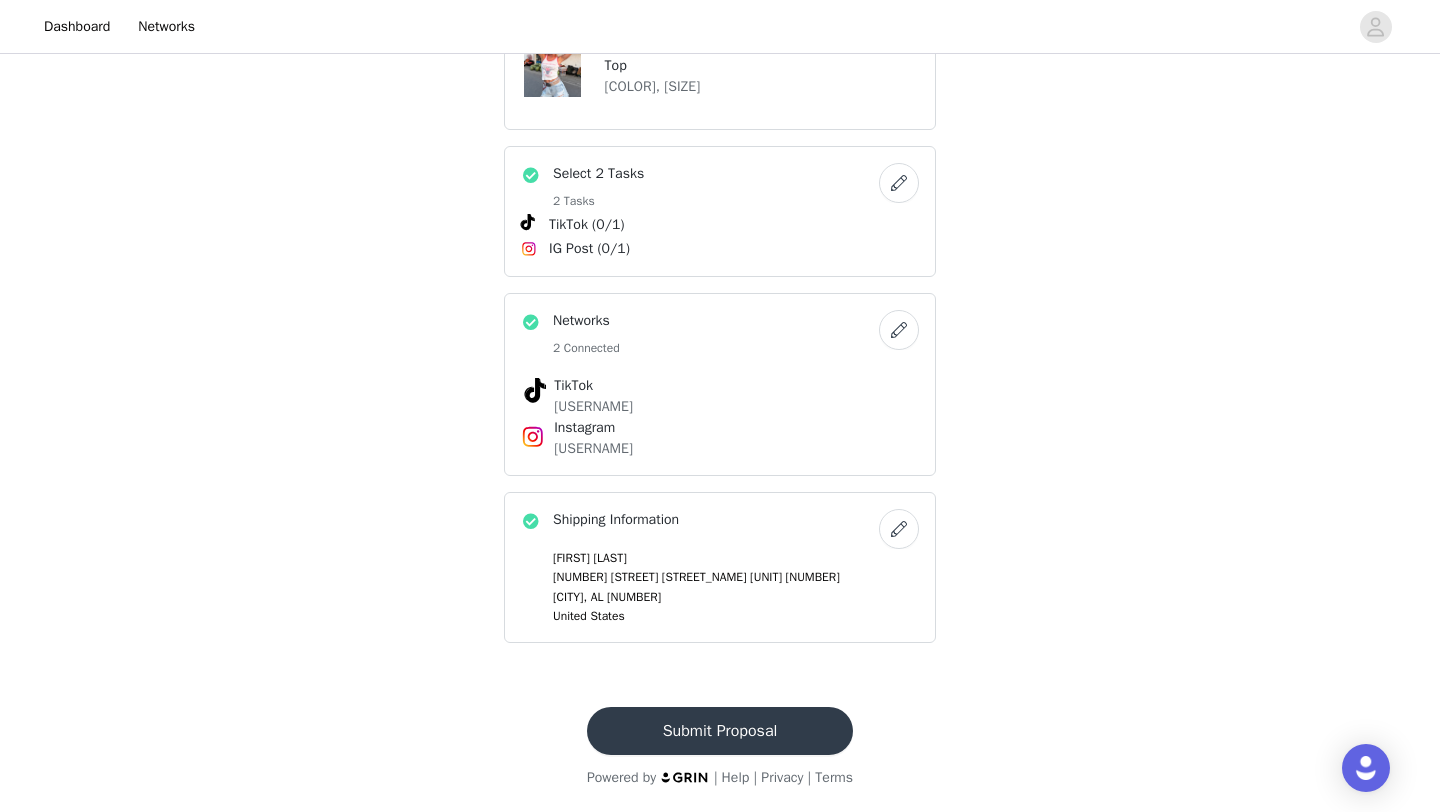 click on "Submit Proposal" at bounding box center (720, 731) 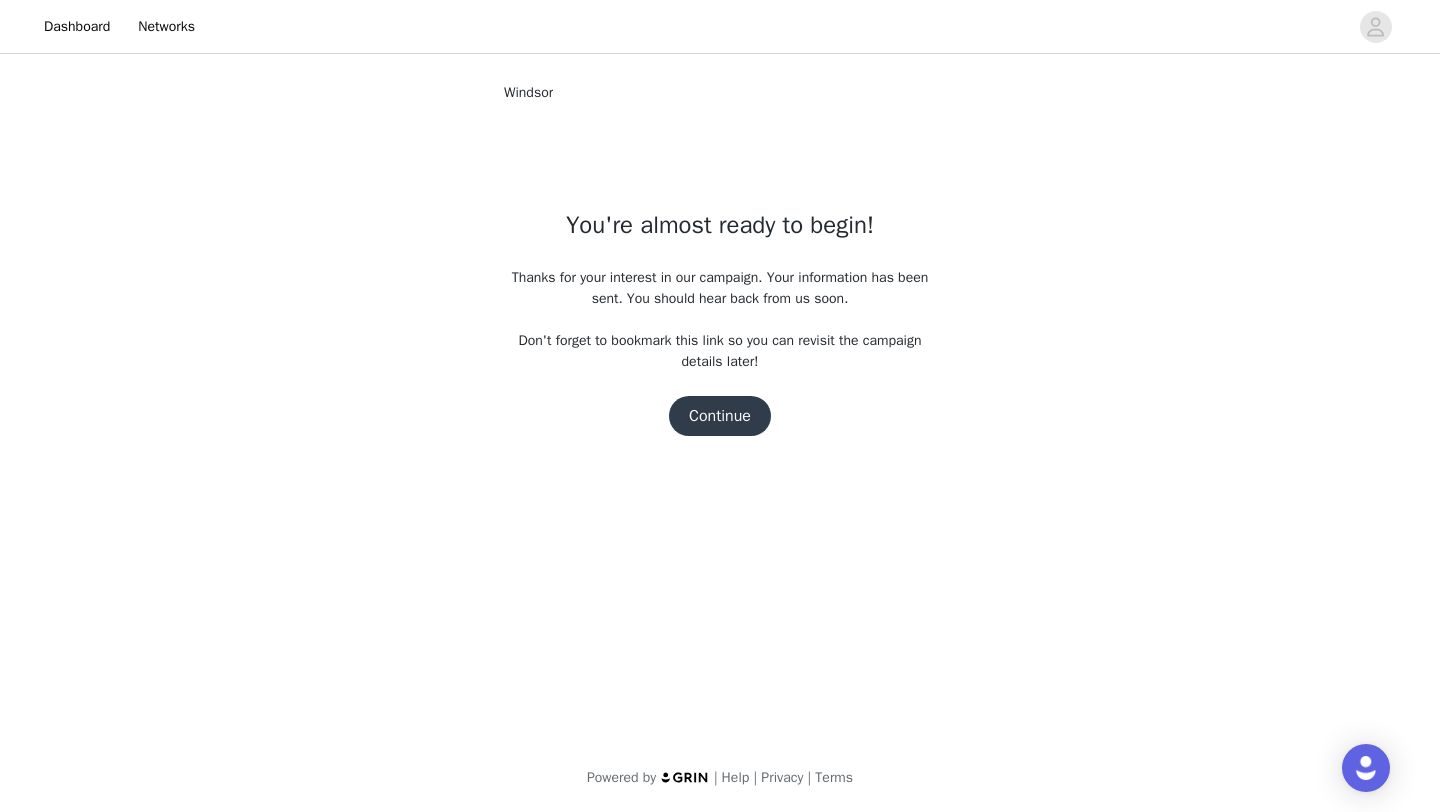 scroll, scrollTop: 0, scrollLeft: 0, axis: both 